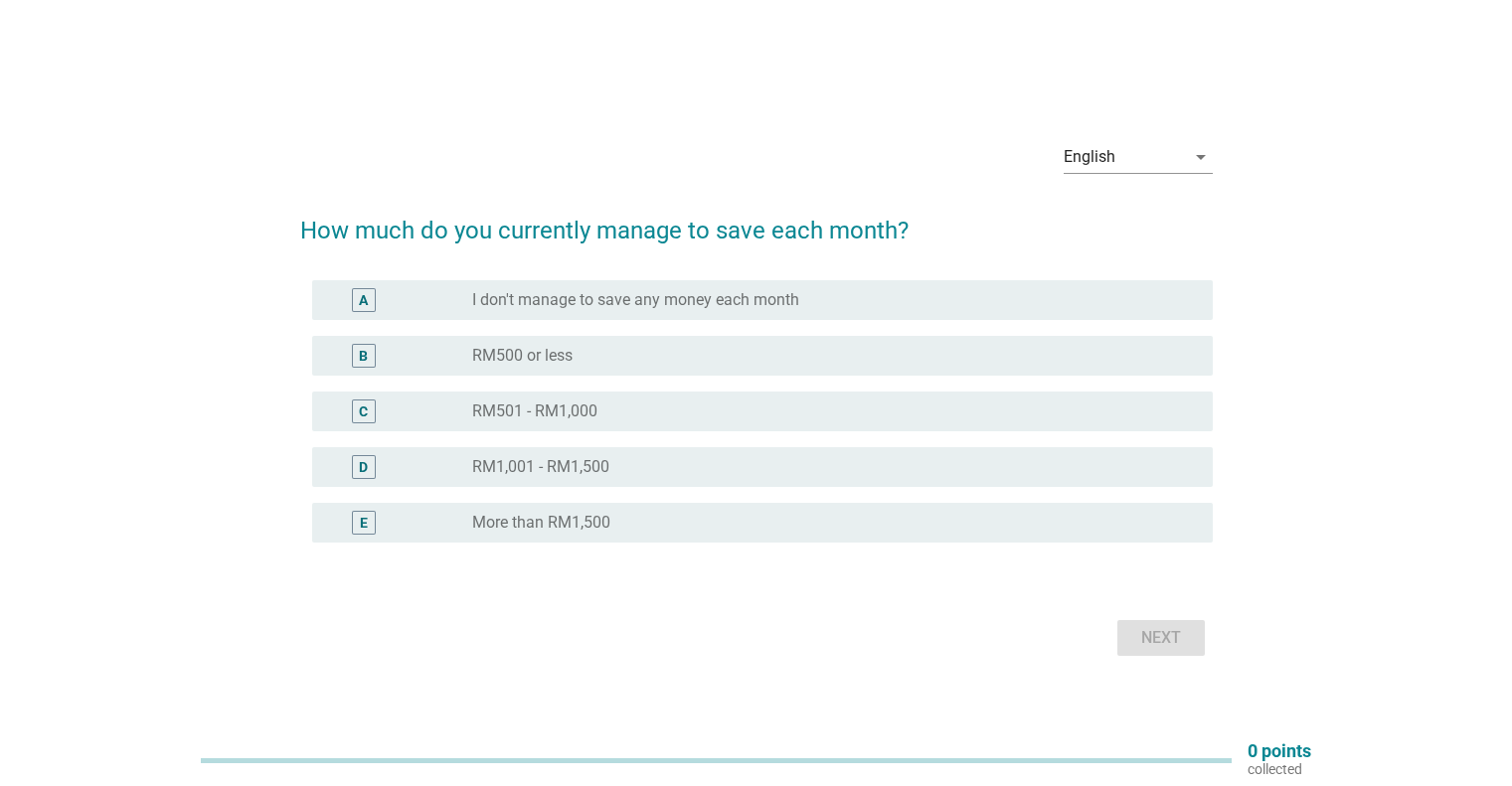scroll, scrollTop: 0, scrollLeft: 0, axis: both 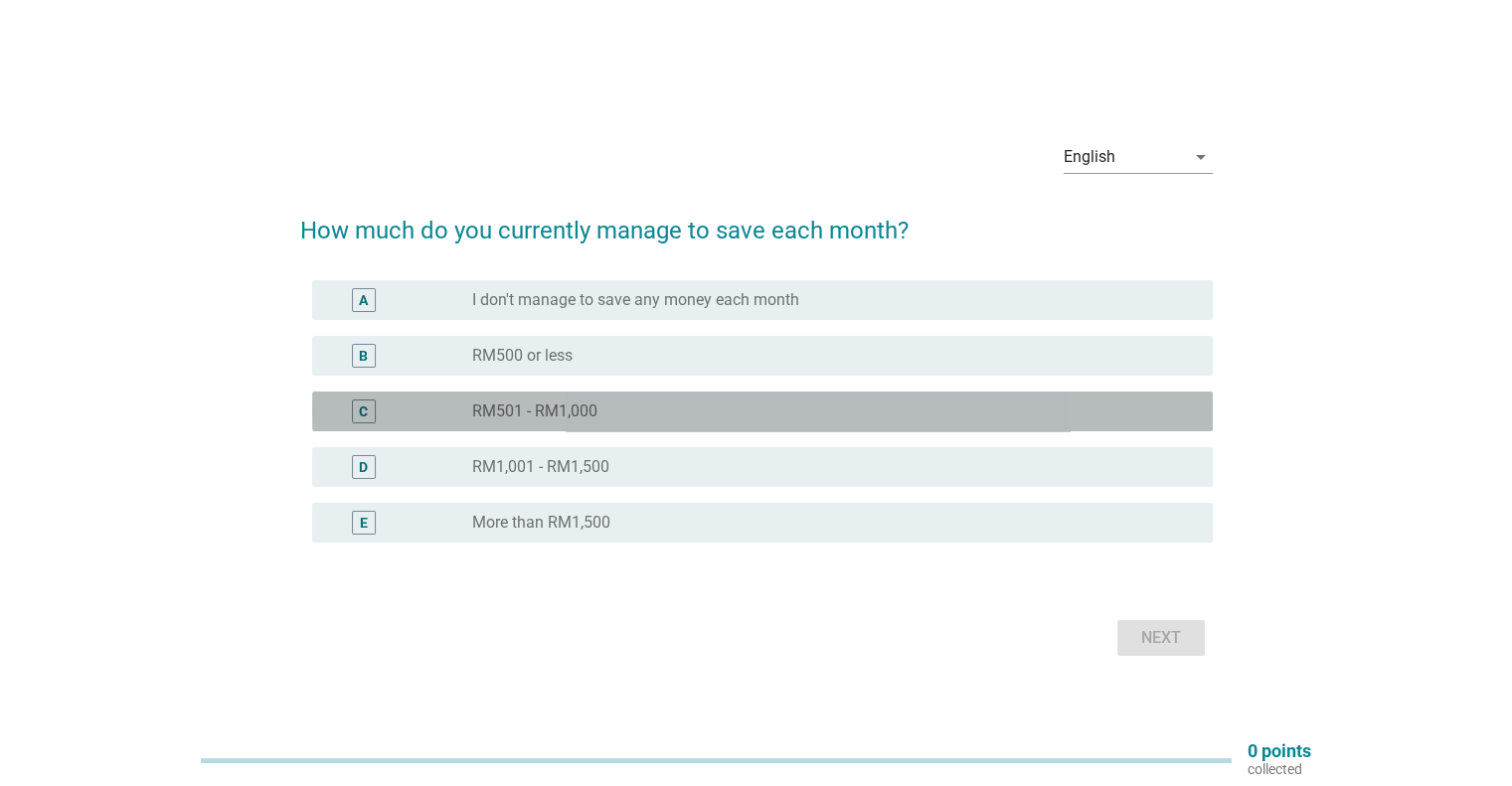 click on "C" at bounding box center [401, 411] 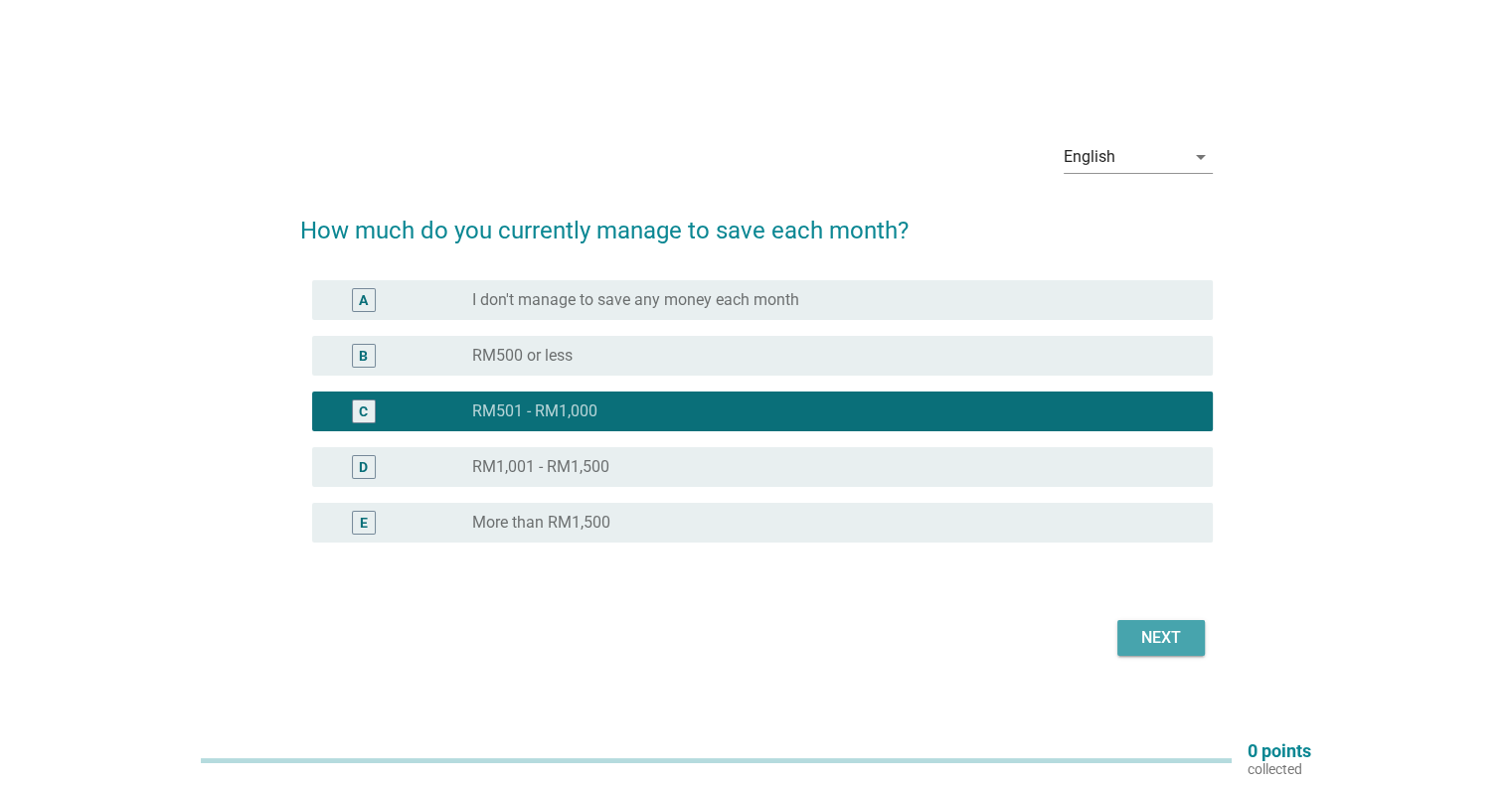 click on "Next" at bounding box center (1161, 638) 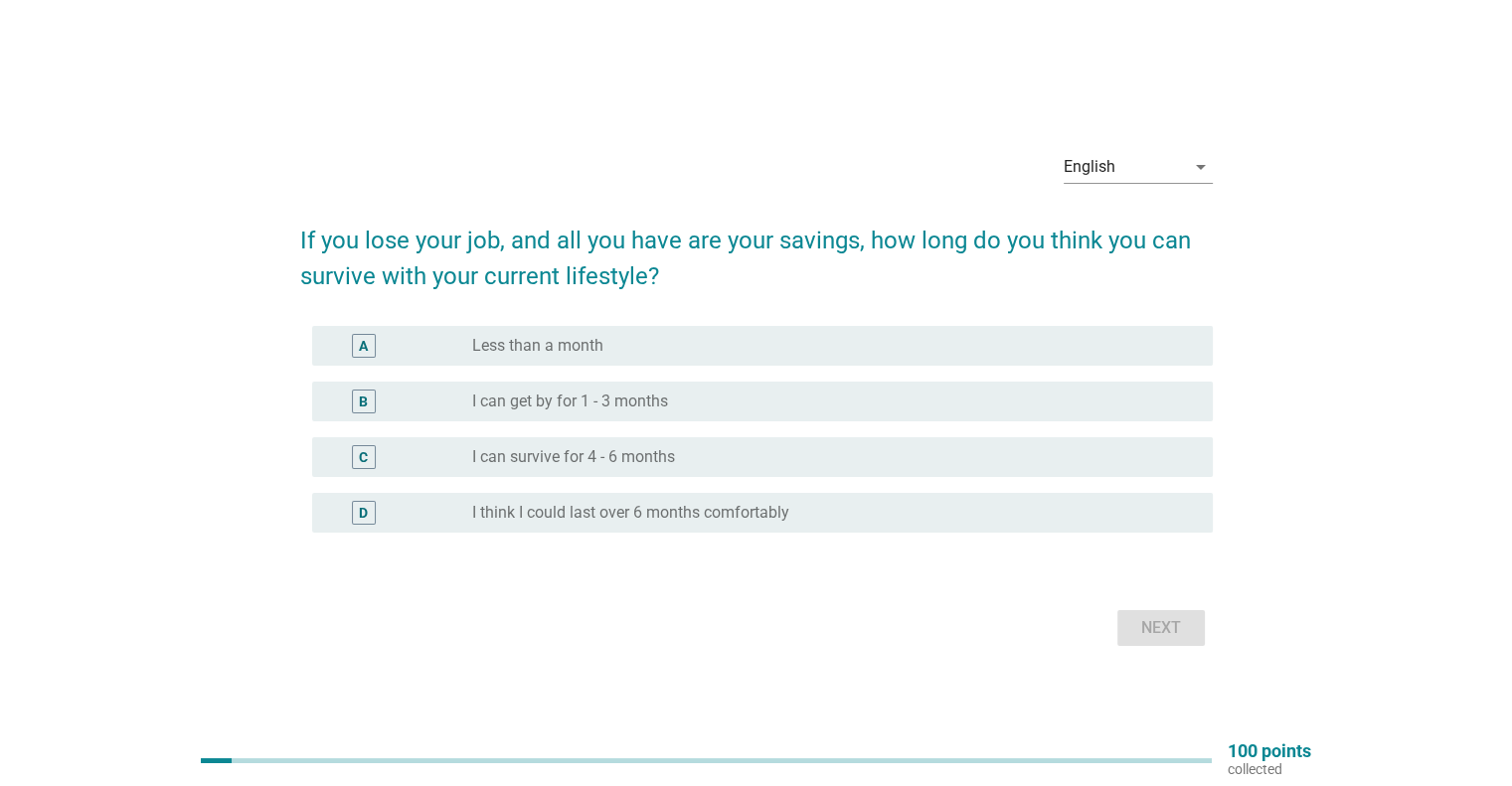 click on "C" at bounding box center [401, 457] 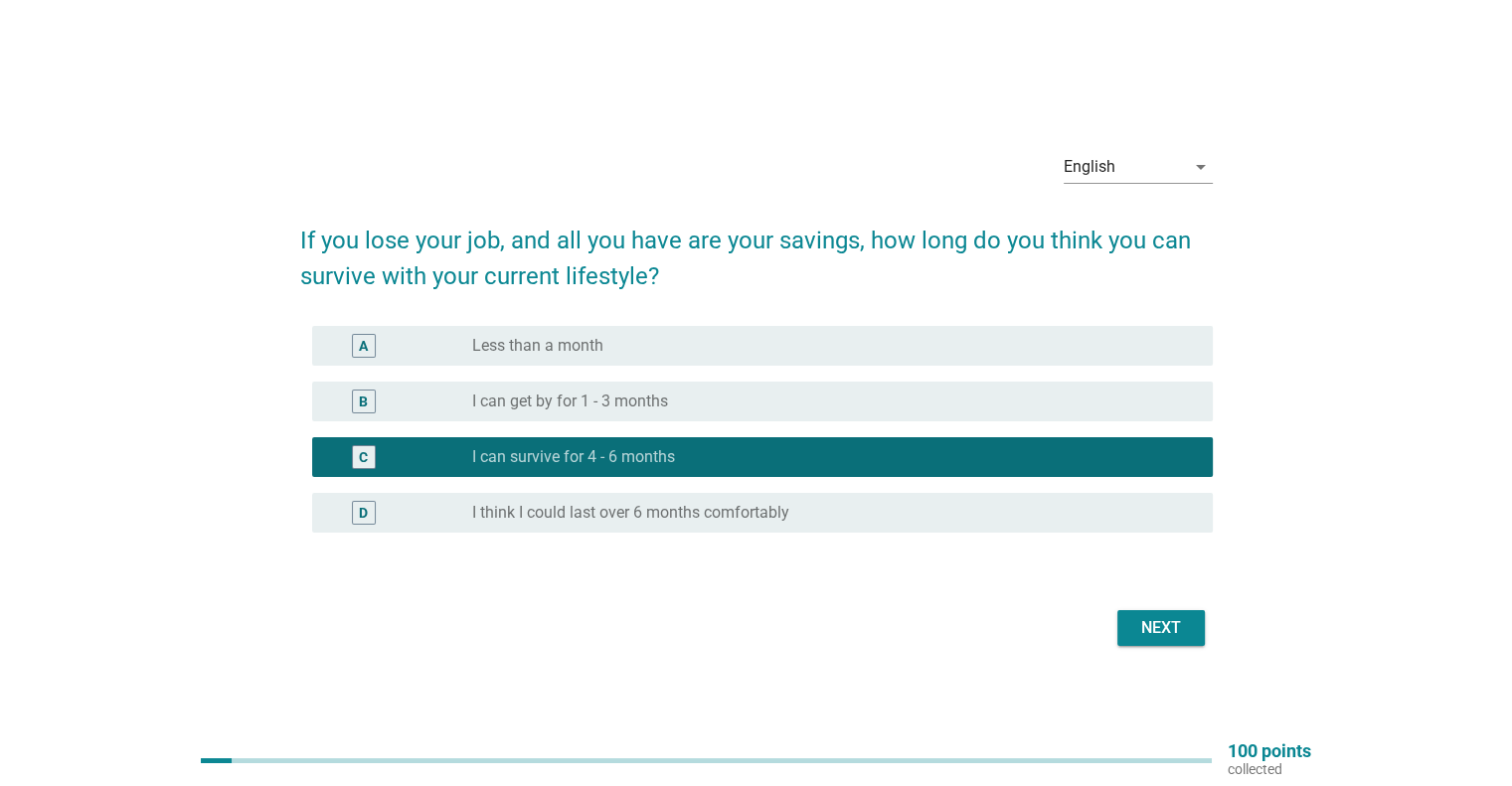 click on "D     radio_button_unchecked I think I could last over 6 months comfortably" at bounding box center (762, 513) 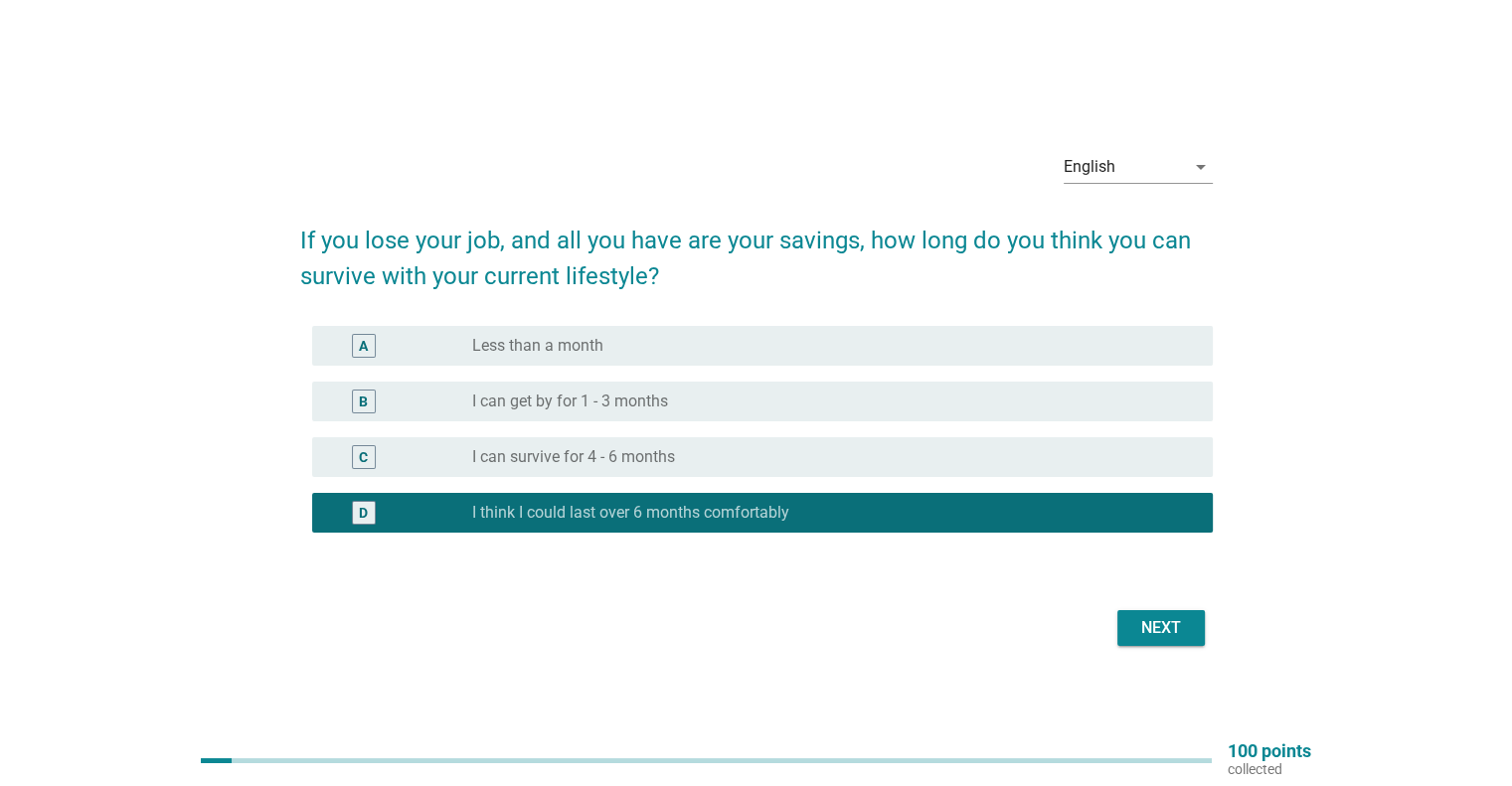 click on "Next" at bounding box center (1161, 628) 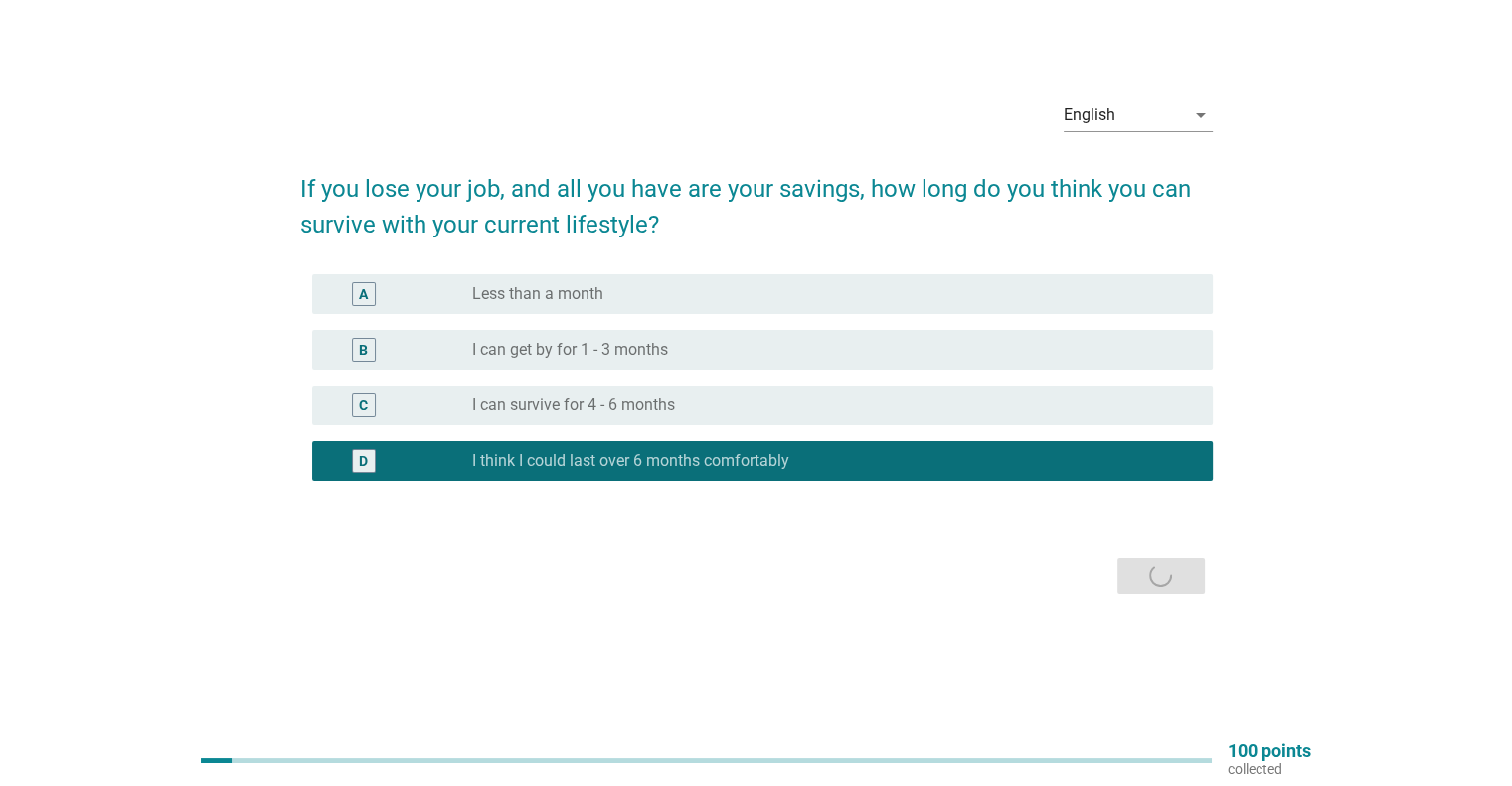 scroll, scrollTop: 0, scrollLeft: 0, axis: both 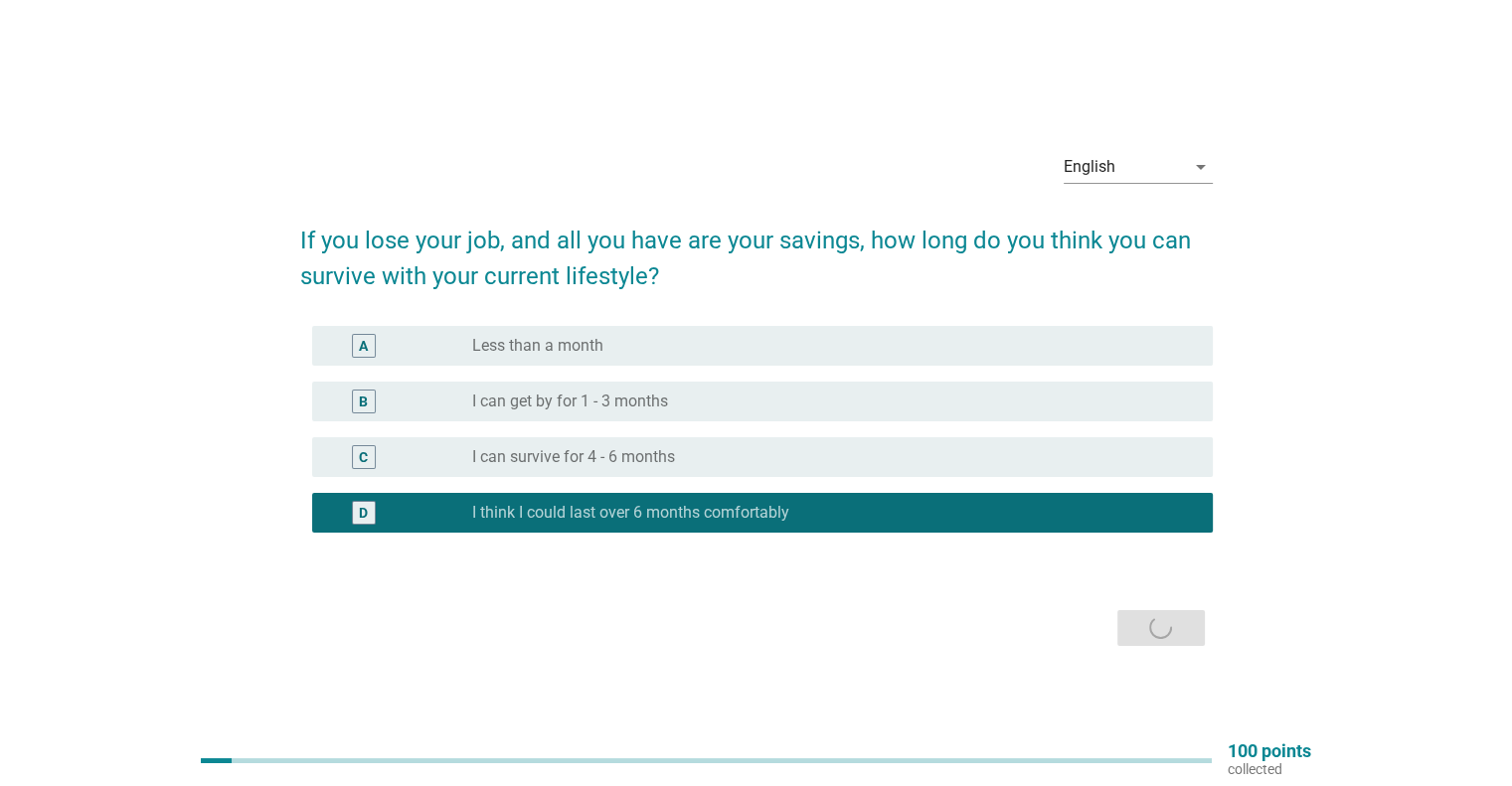 click on "English arrow_drop_down   If you lose your job, and all you have are your savings, how long do you think you can survive with your current lifestyle?     A     radio_button_unchecked Less than a month   B     radio_button_unchecked I can get by for 1 - 3 months   C     radio_button_unchecked I can survive for 4 - 6 months   D     radio_button_checked I think I could last over 6 months comfortably     Next" at bounding box center (756, 393) 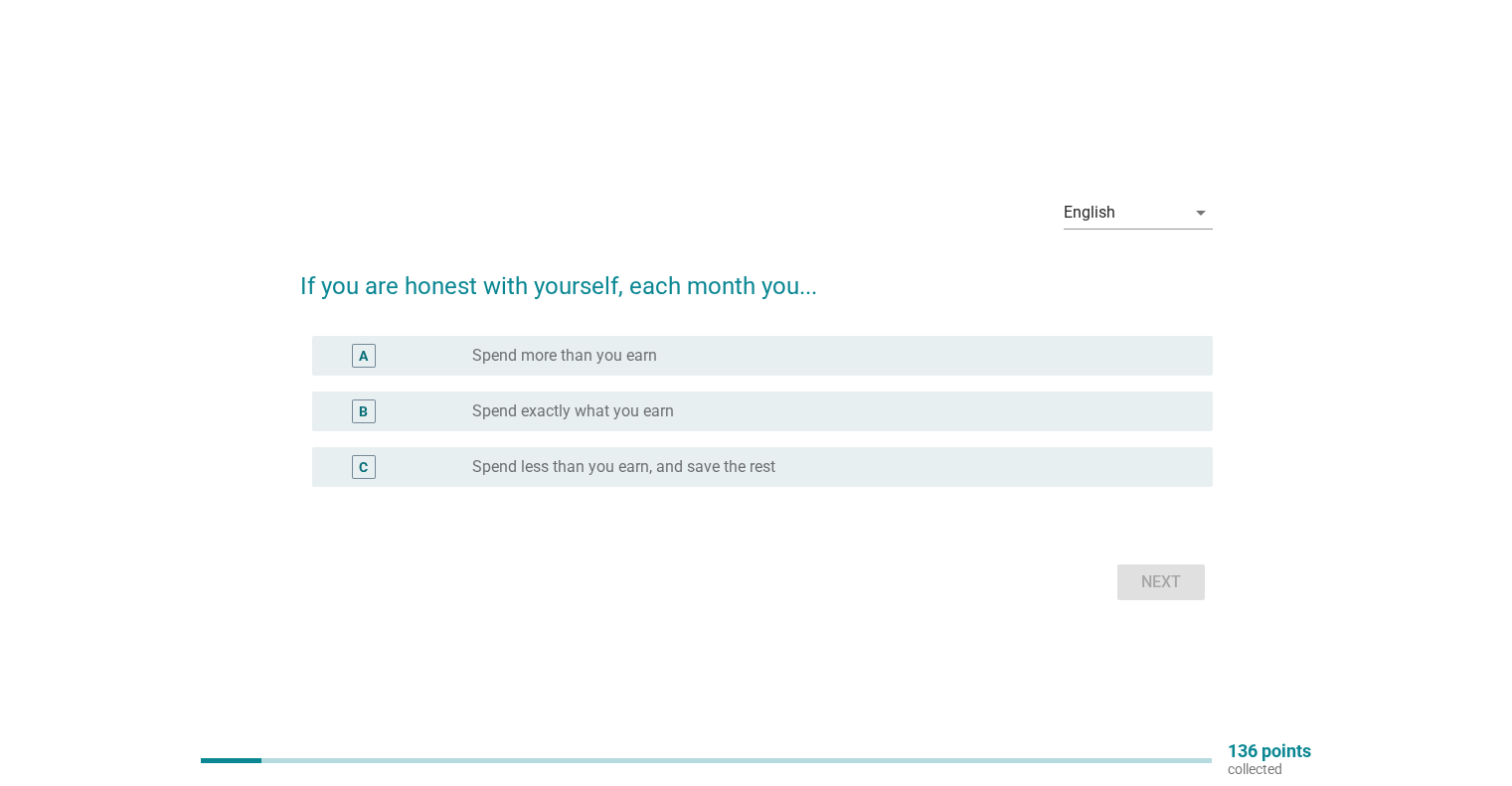 scroll, scrollTop: 0, scrollLeft: 0, axis: both 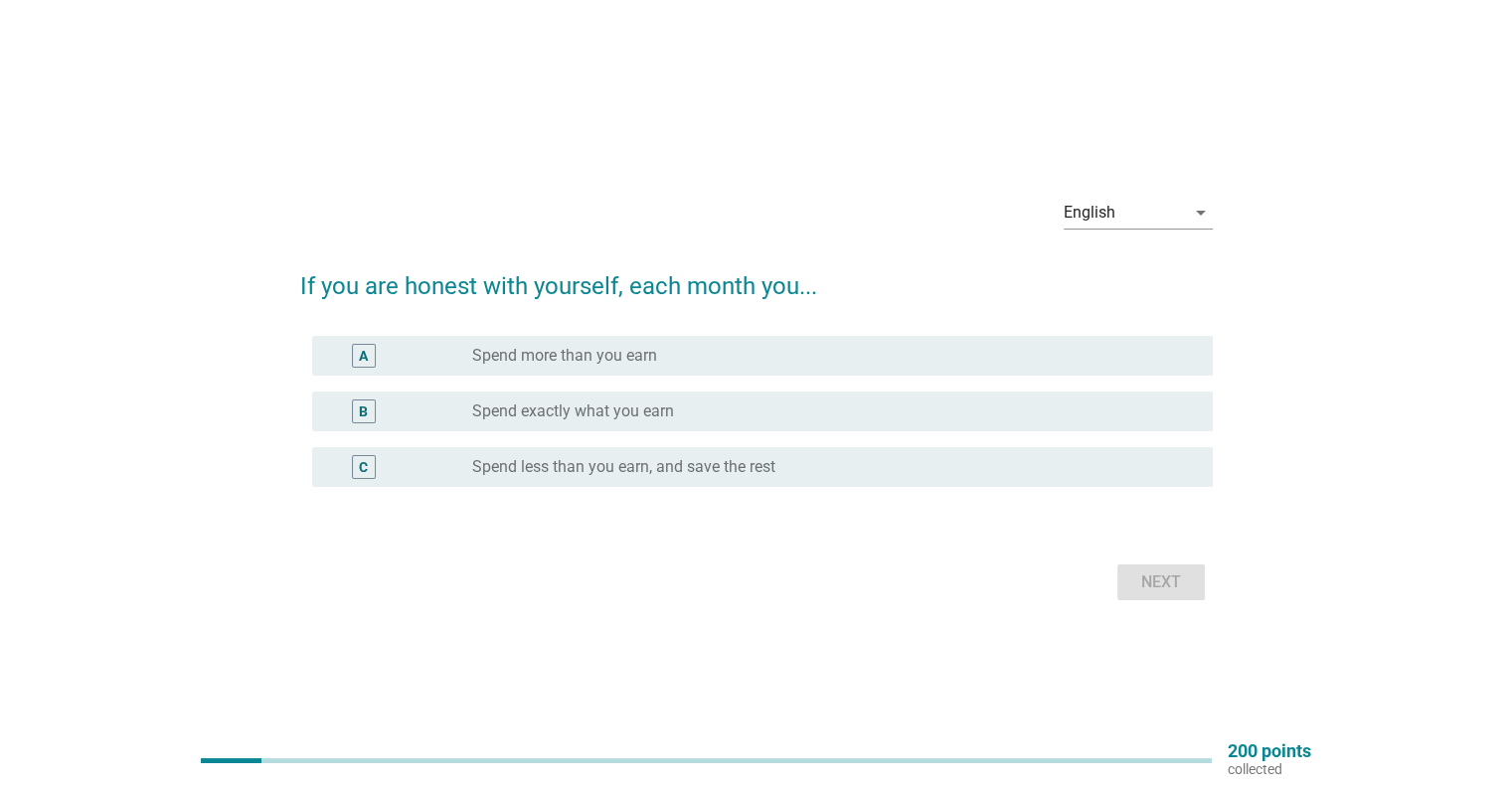 click on "radio_button_unchecked Spend less than you earn, and save the rest" at bounding box center (834, 467) 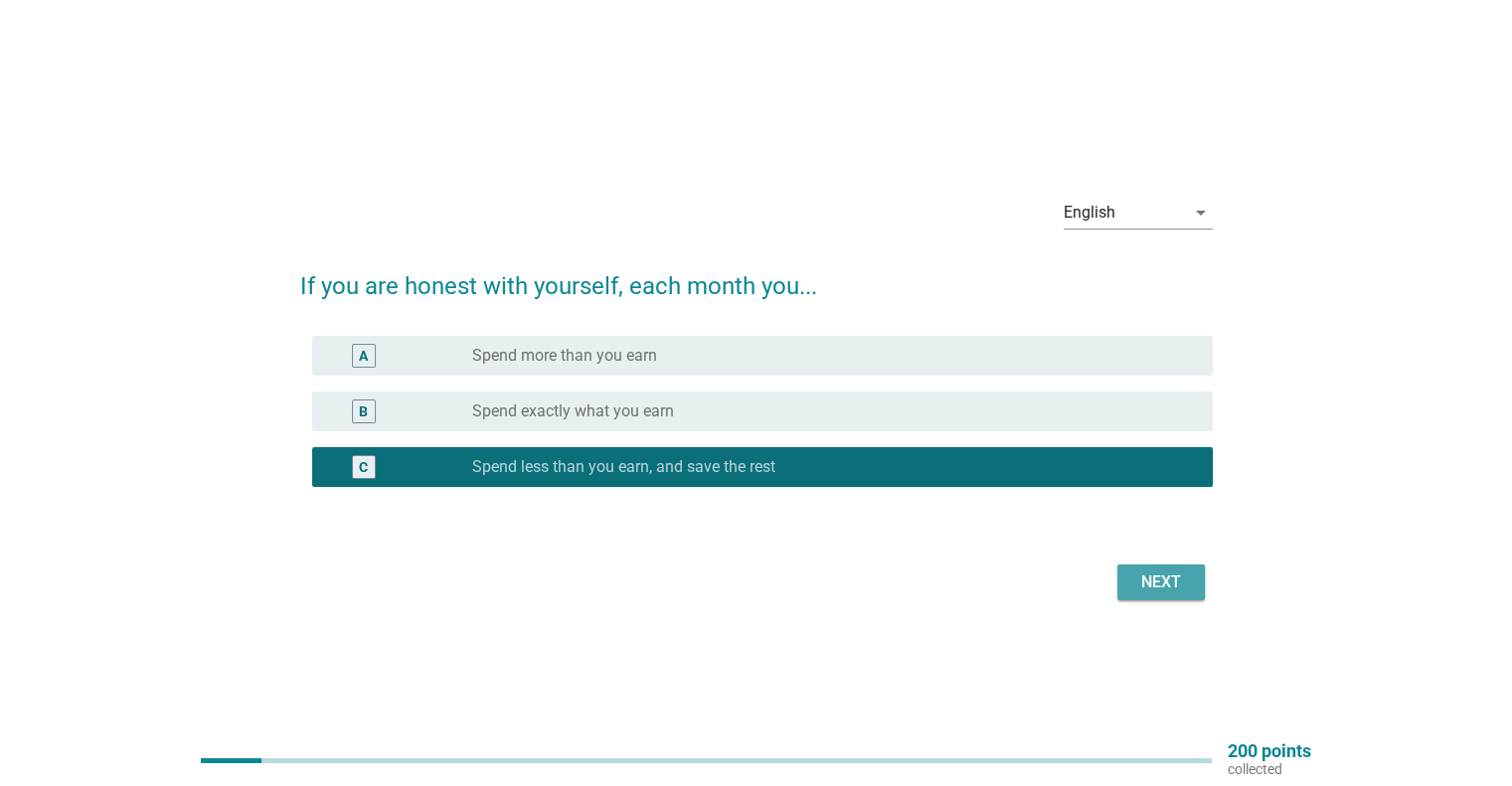 click on "Next" at bounding box center [1161, 582] 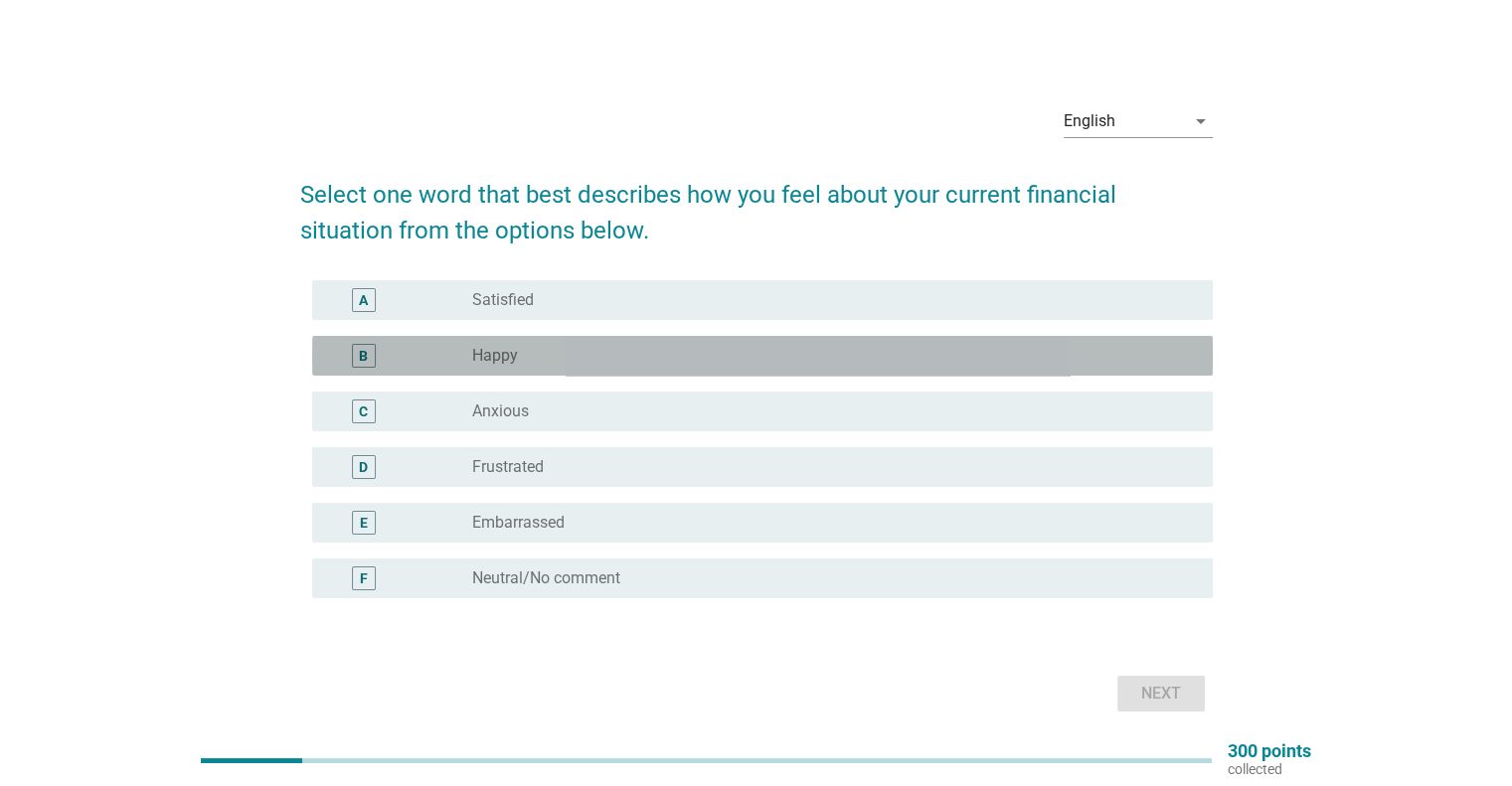 click on "B     radio_button_unchecked Happy" at bounding box center (762, 356) 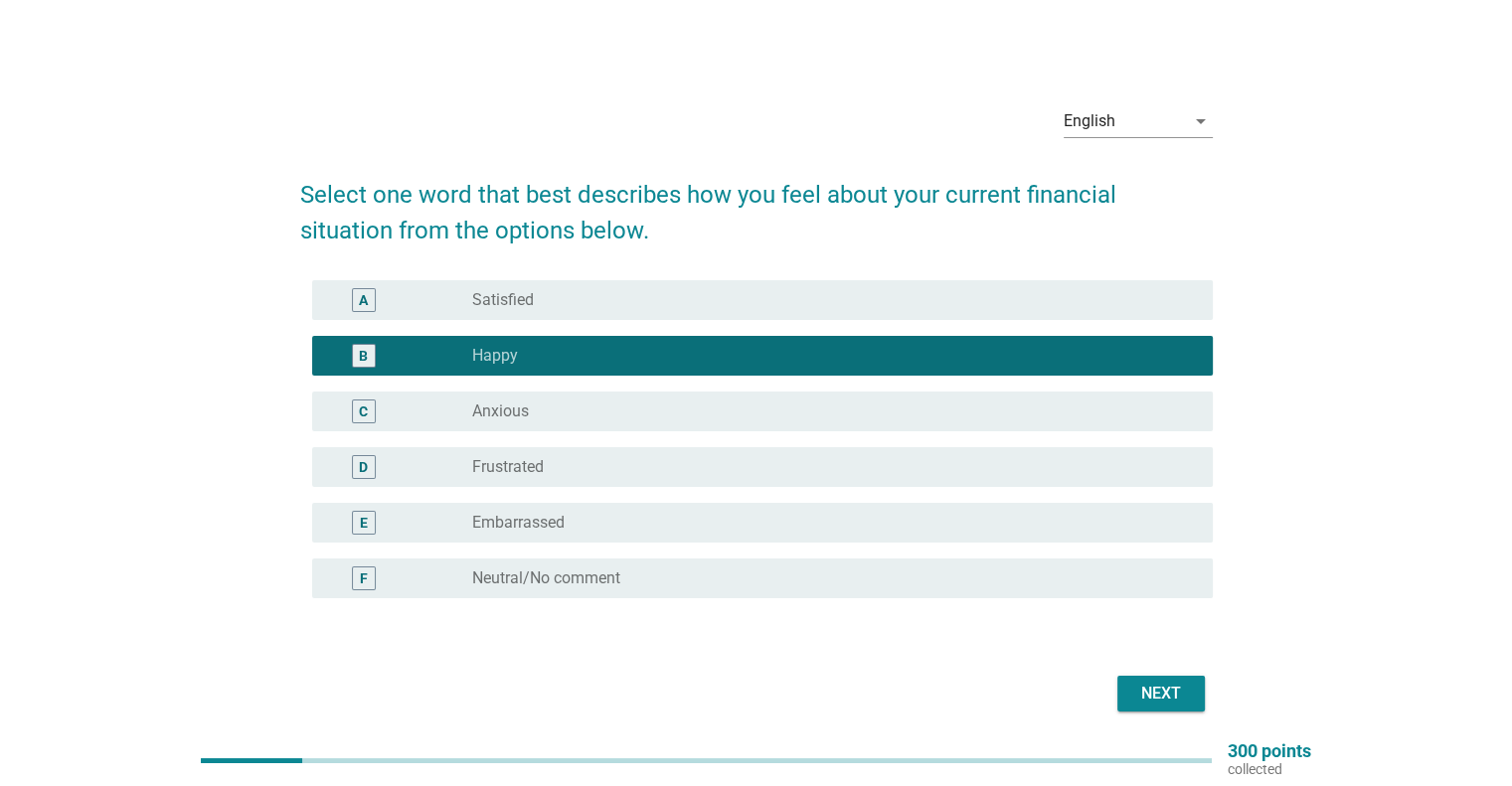 click on "Next" at bounding box center [1161, 694] 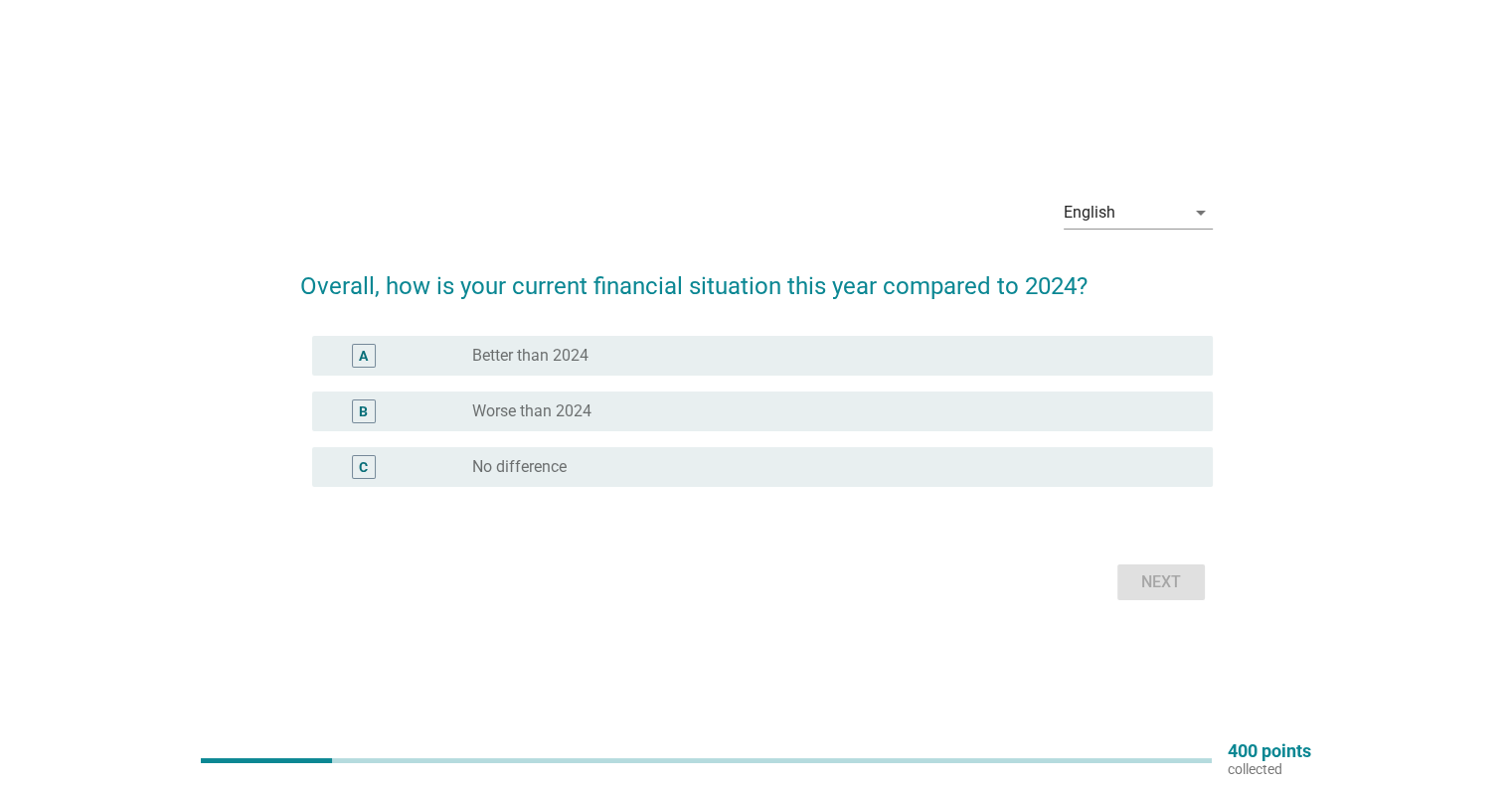click on "Better than 2024" at bounding box center (530, 356) 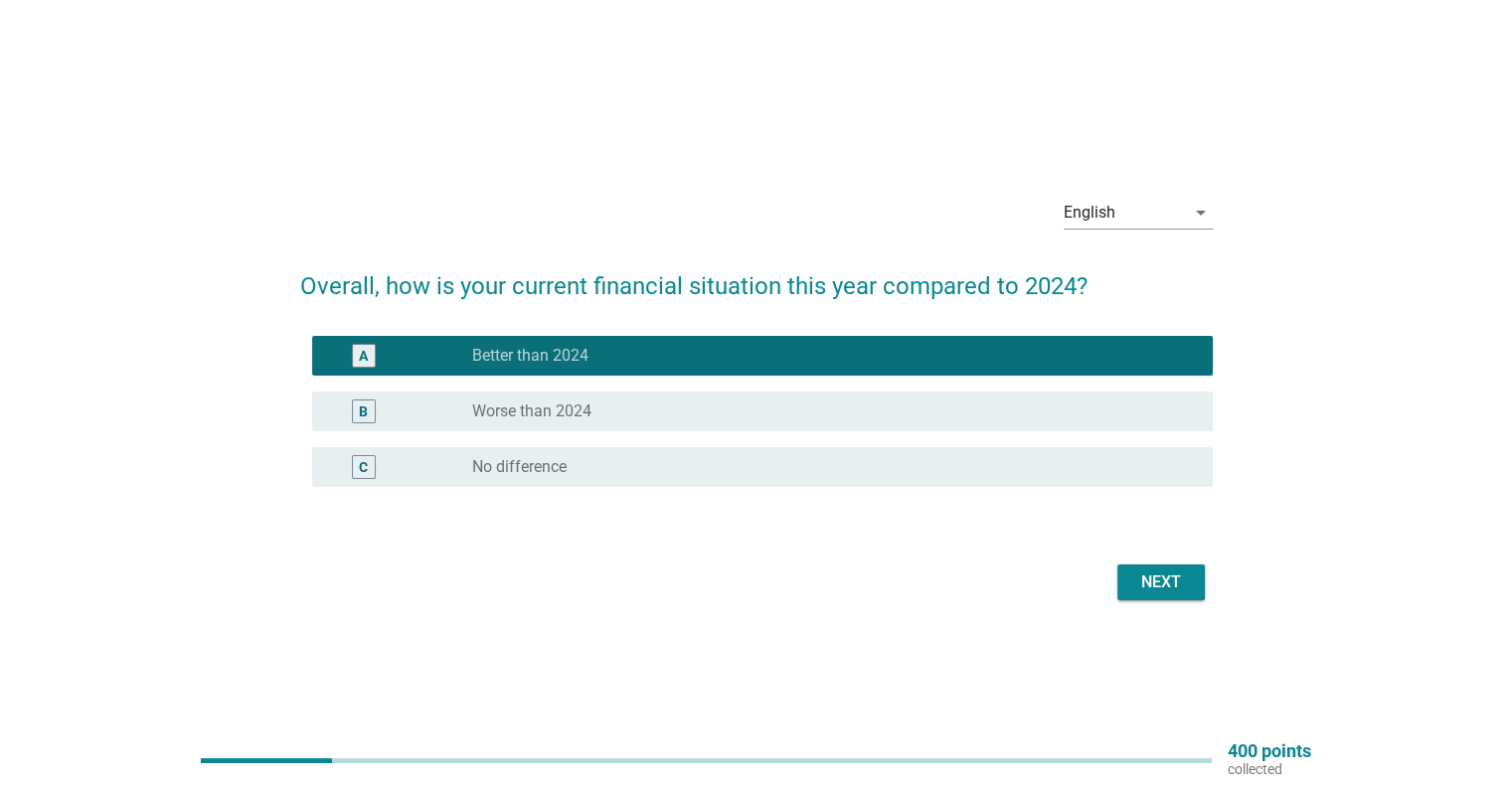 click on "Next" at bounding box center [1161, 582] 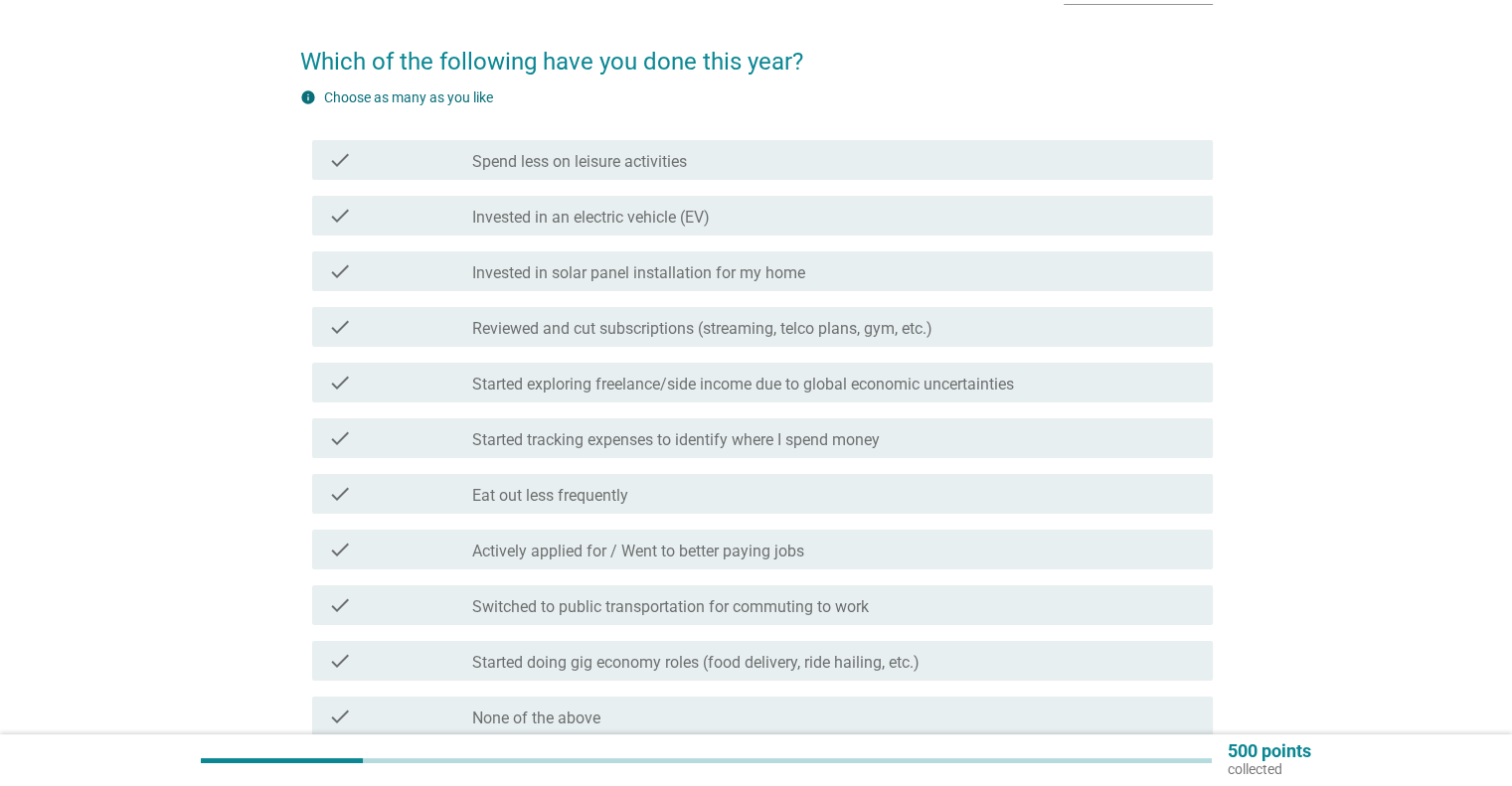 scroll, scrollTop: 0, scrollLeft: 0, axis: both 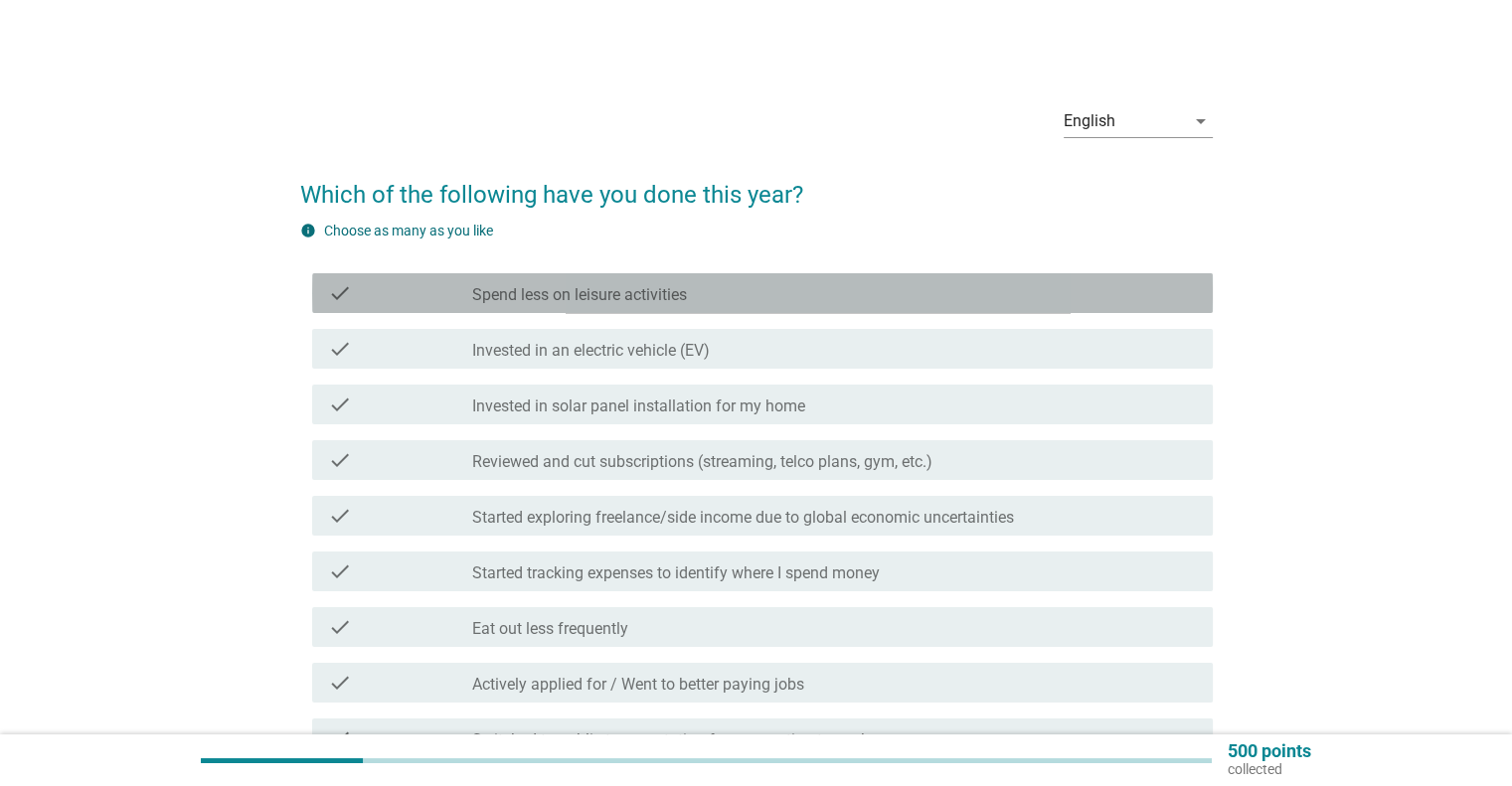 click on "Spend less on leisure activities" at bounding box center (580, 295) 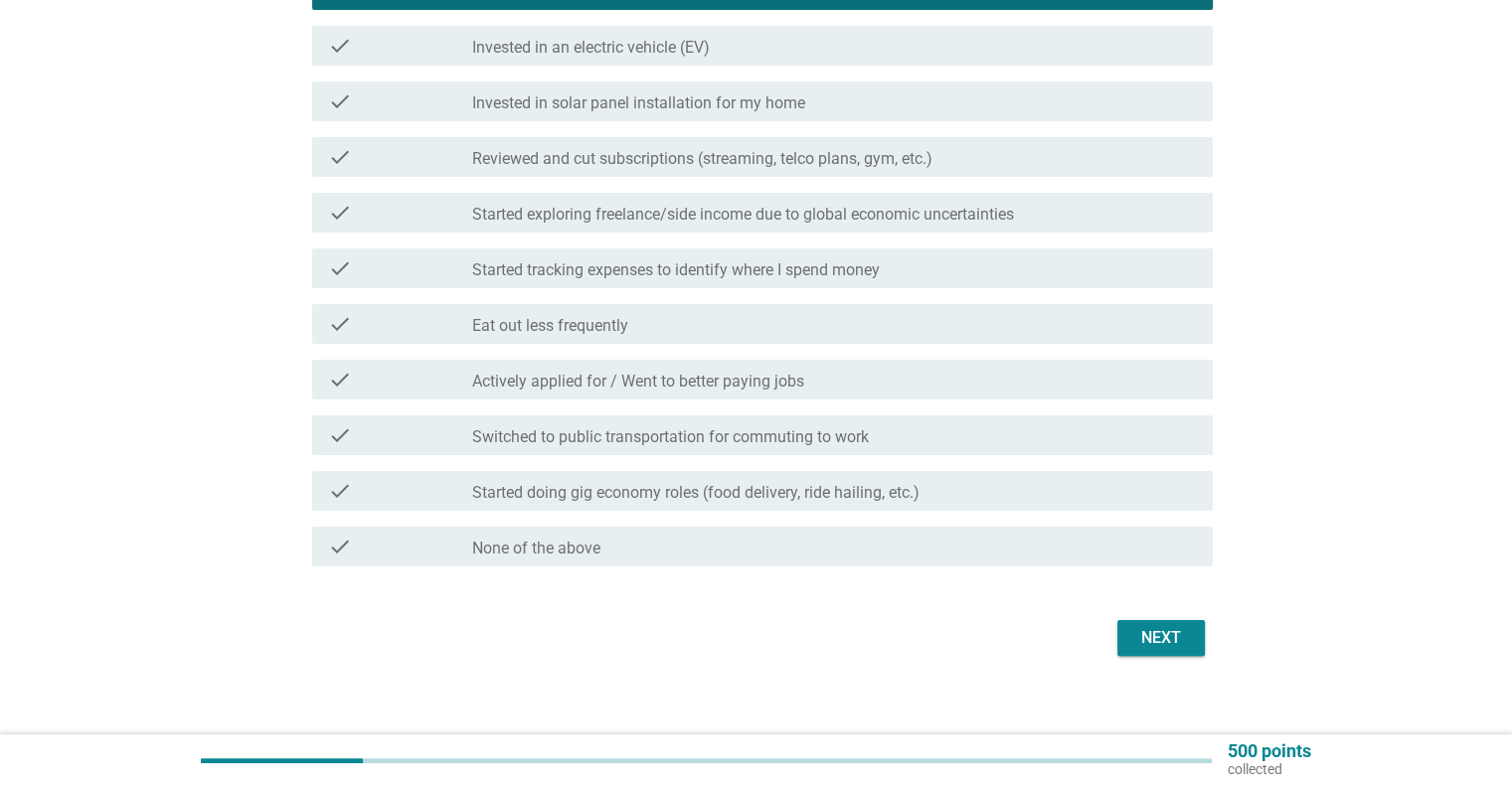 scroll, scrollTop: 319, scrollLeft: 0, axis: vertical 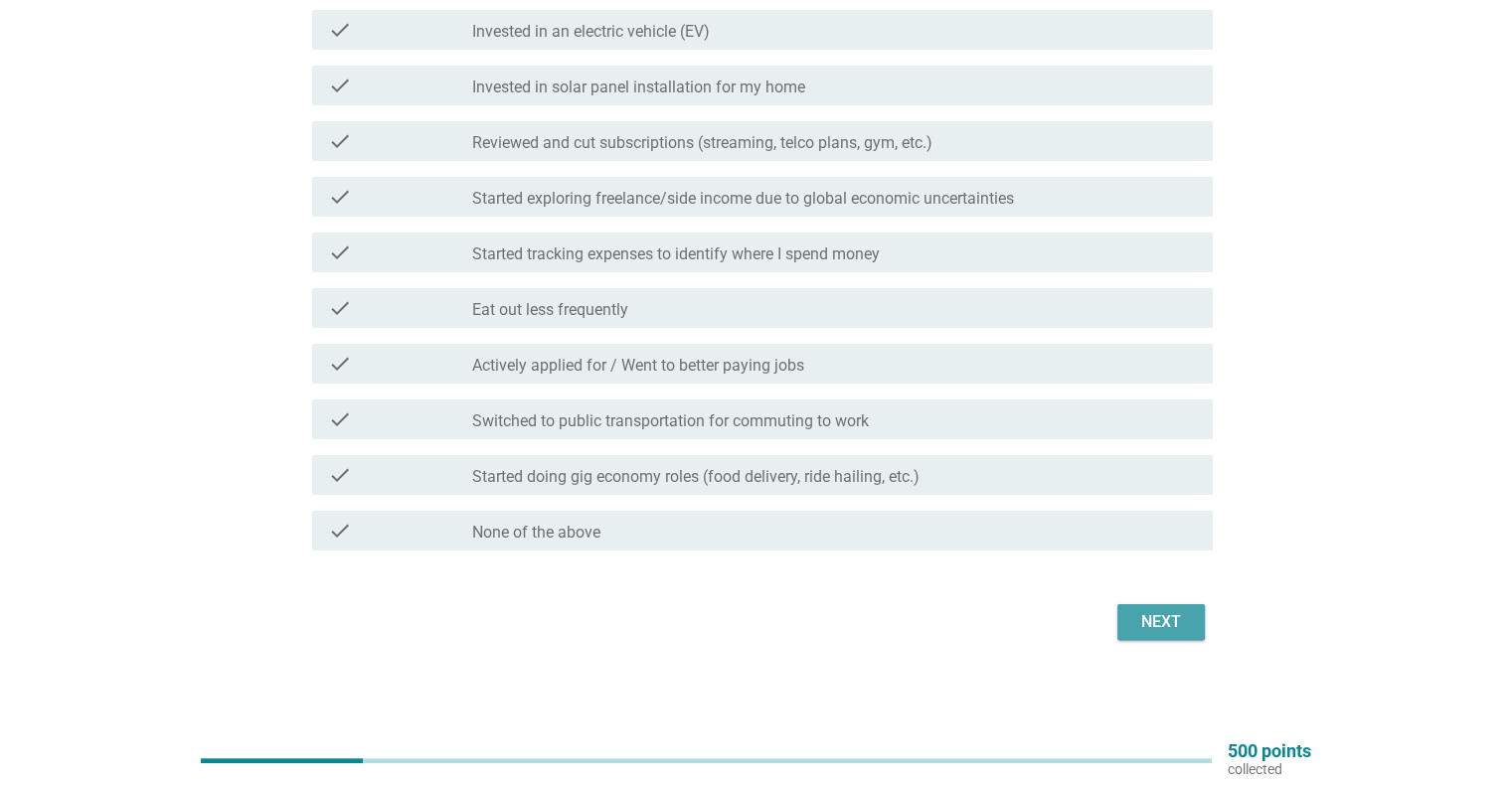 click on "Next" at bounding box center [1161, 622] 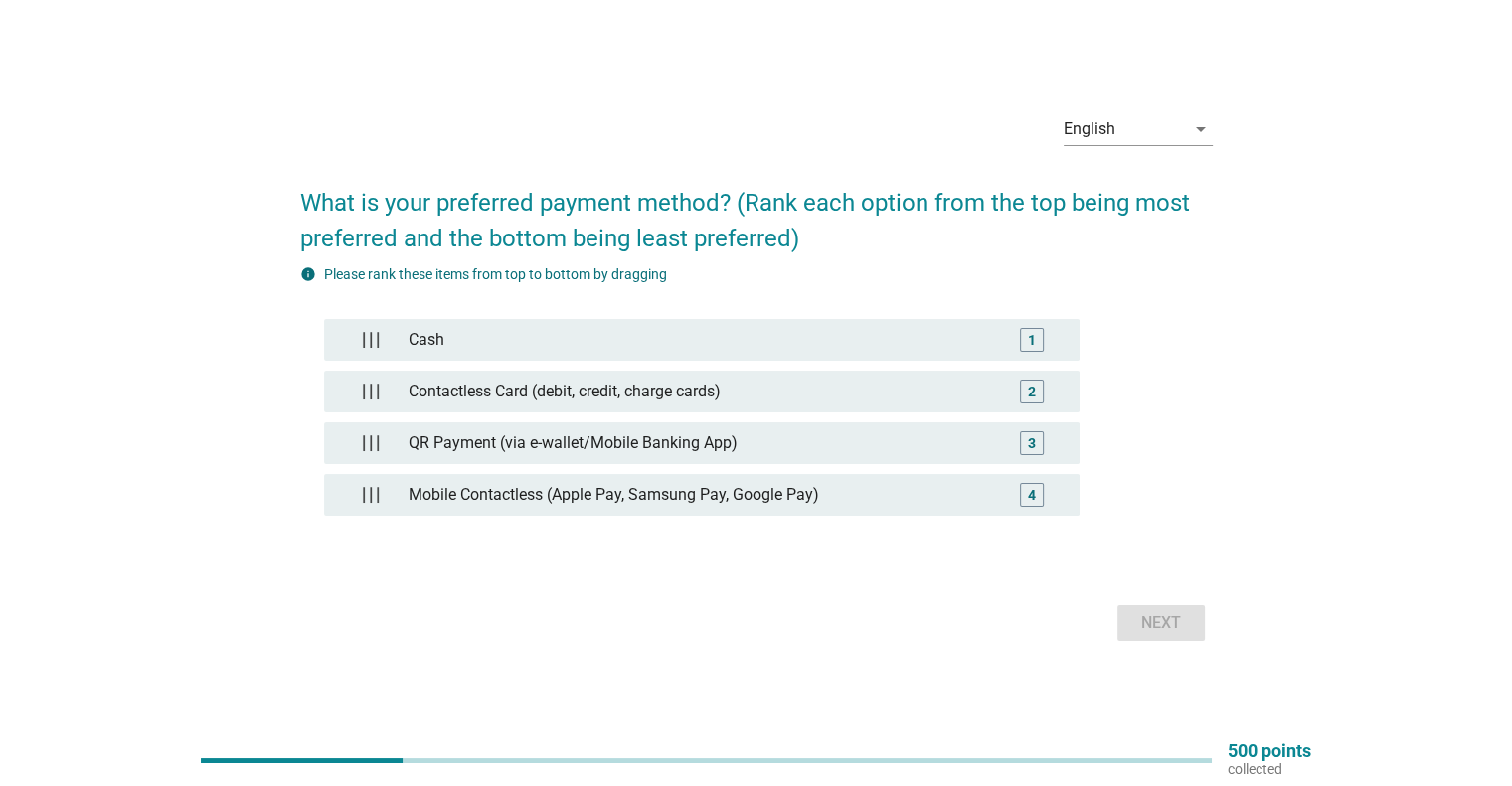 scroll, scrollTop: 0, scrollLeft: 0, axis: both 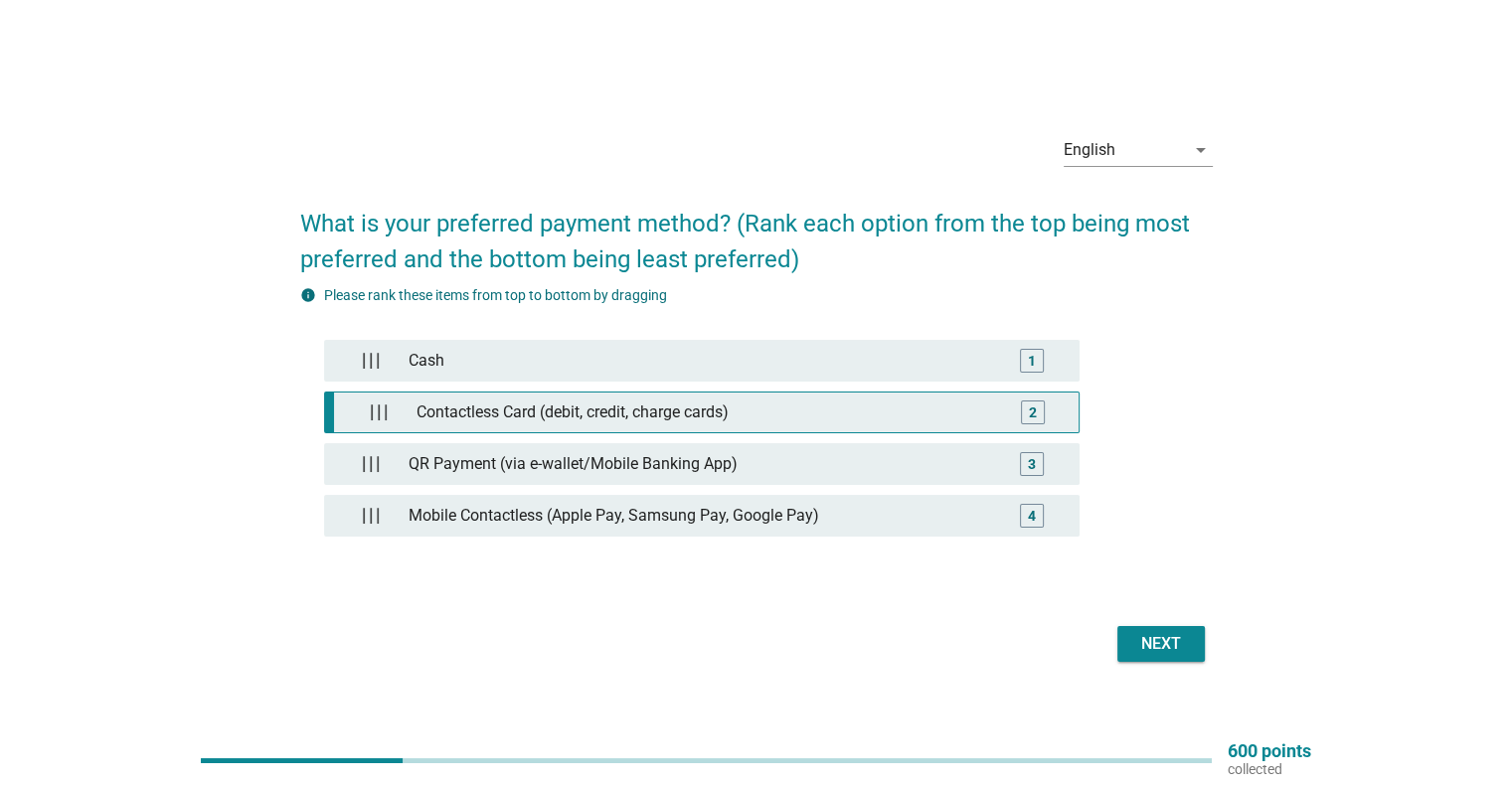 click on "Contactless Card (debit, credit, charge cards)" at bounding box center (705, 412) 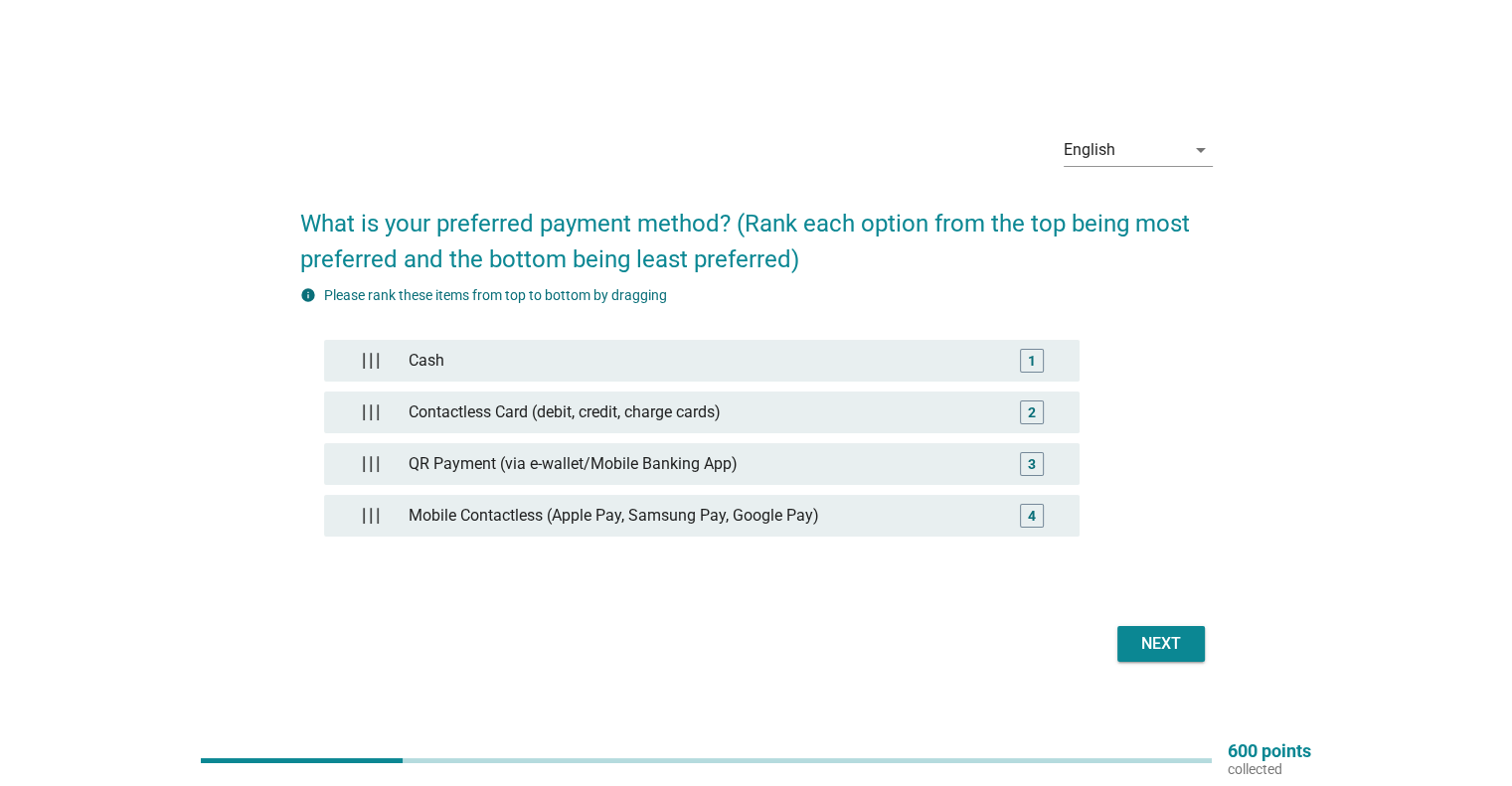type 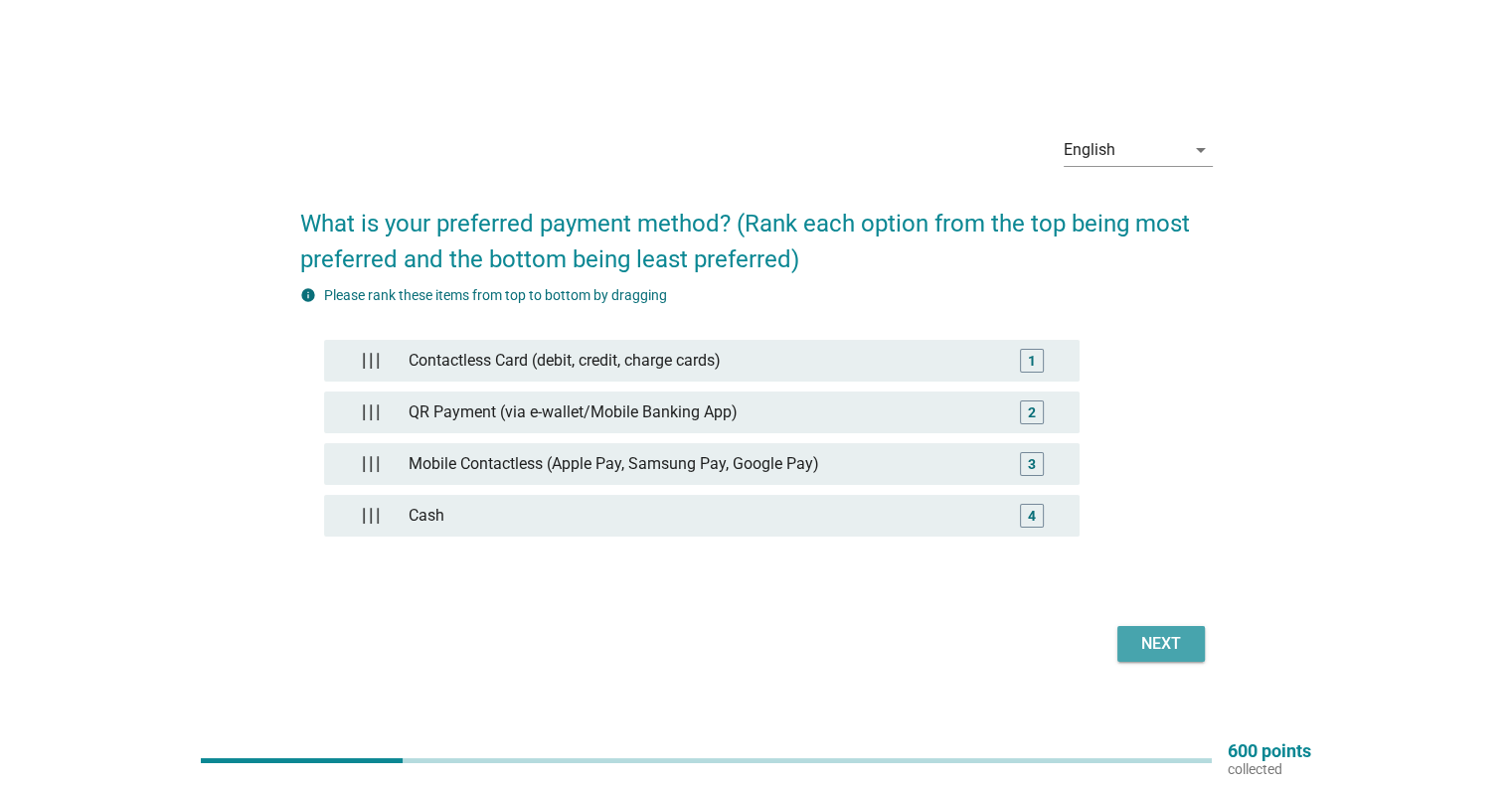 click on "Next" at bounding box center [1161, 644] 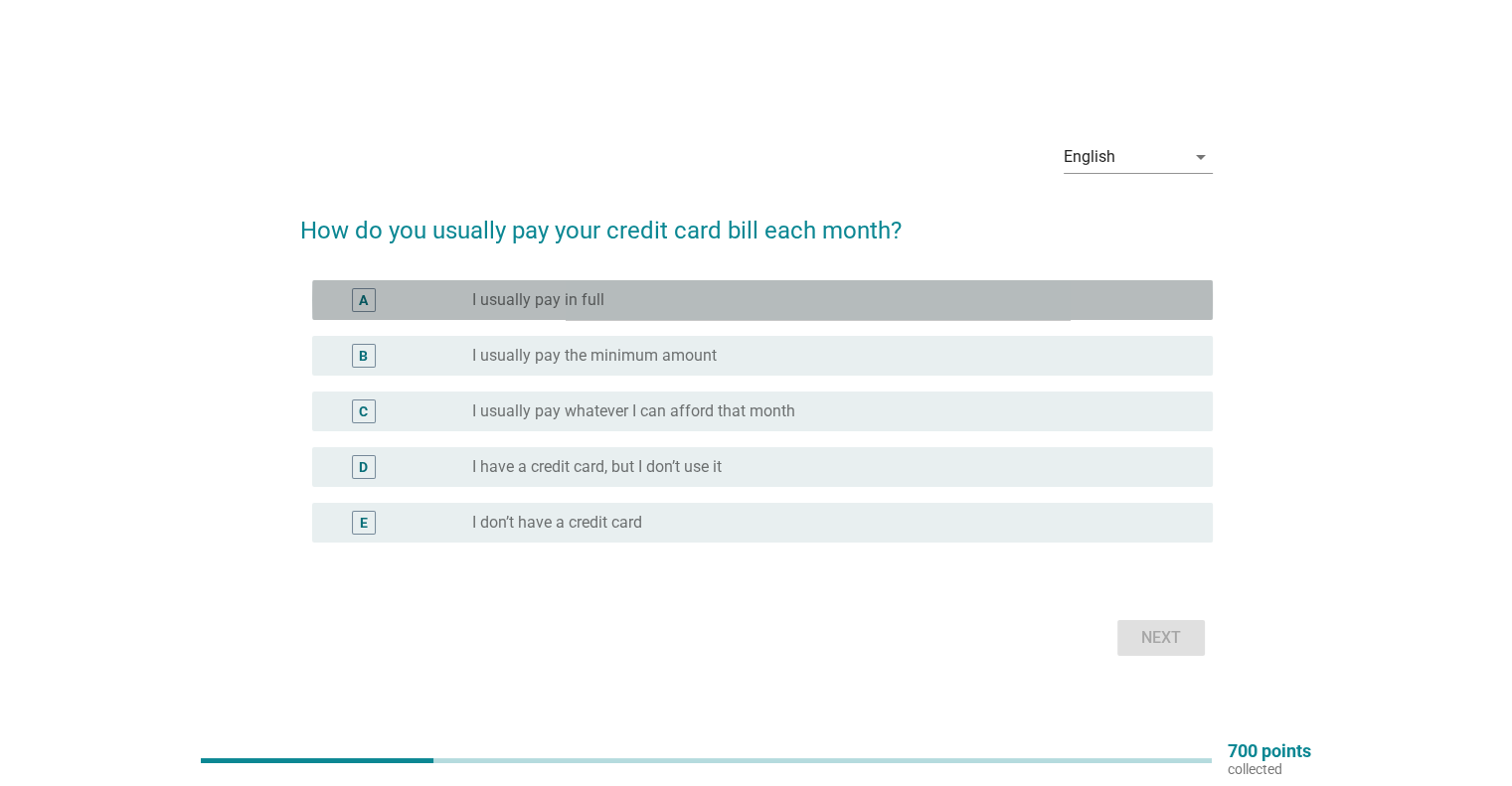 click on "I usually pay in full" at bounding box center (538, 300) 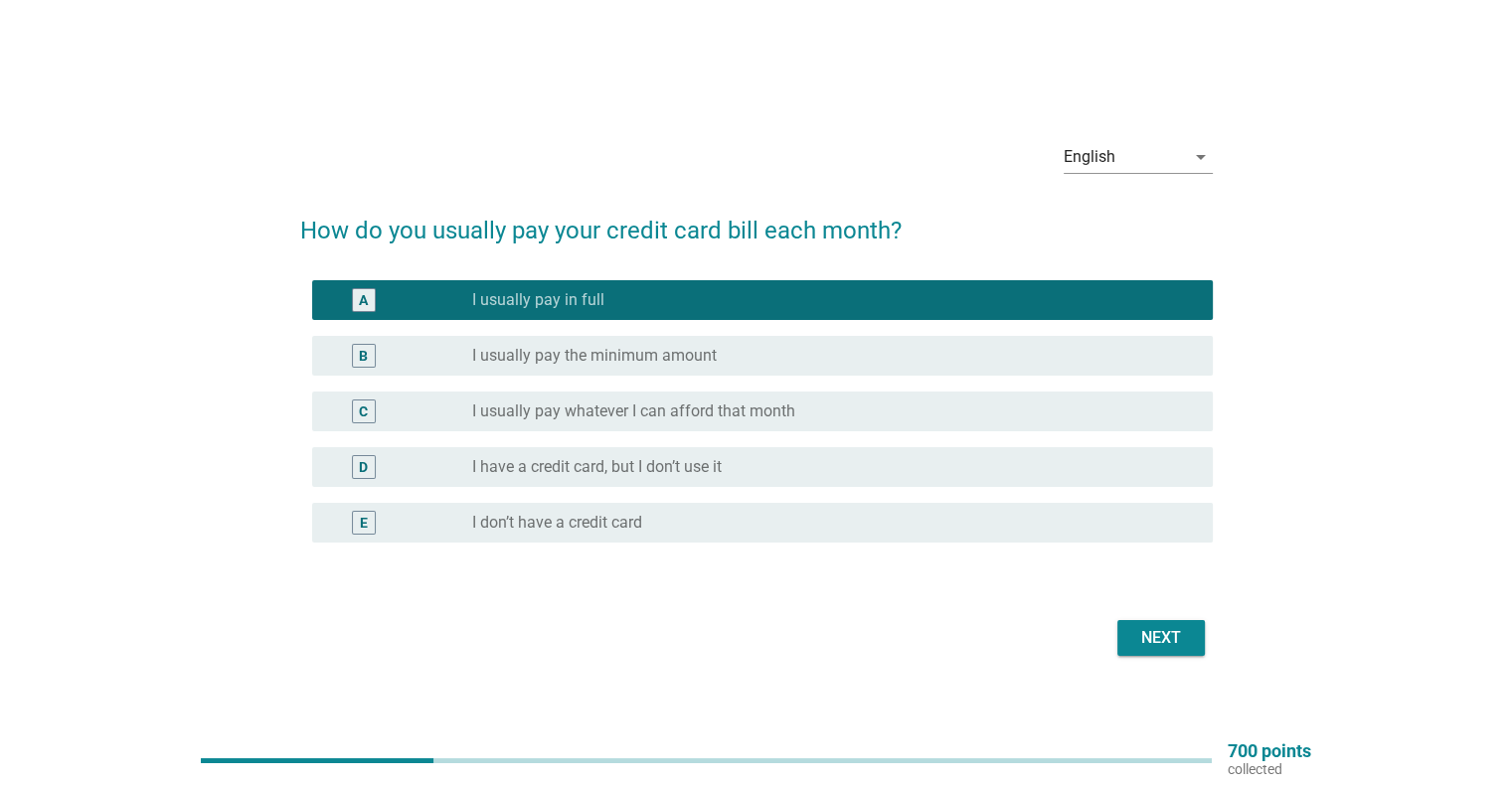 click on "Next" at bounding box center (1161, 638) 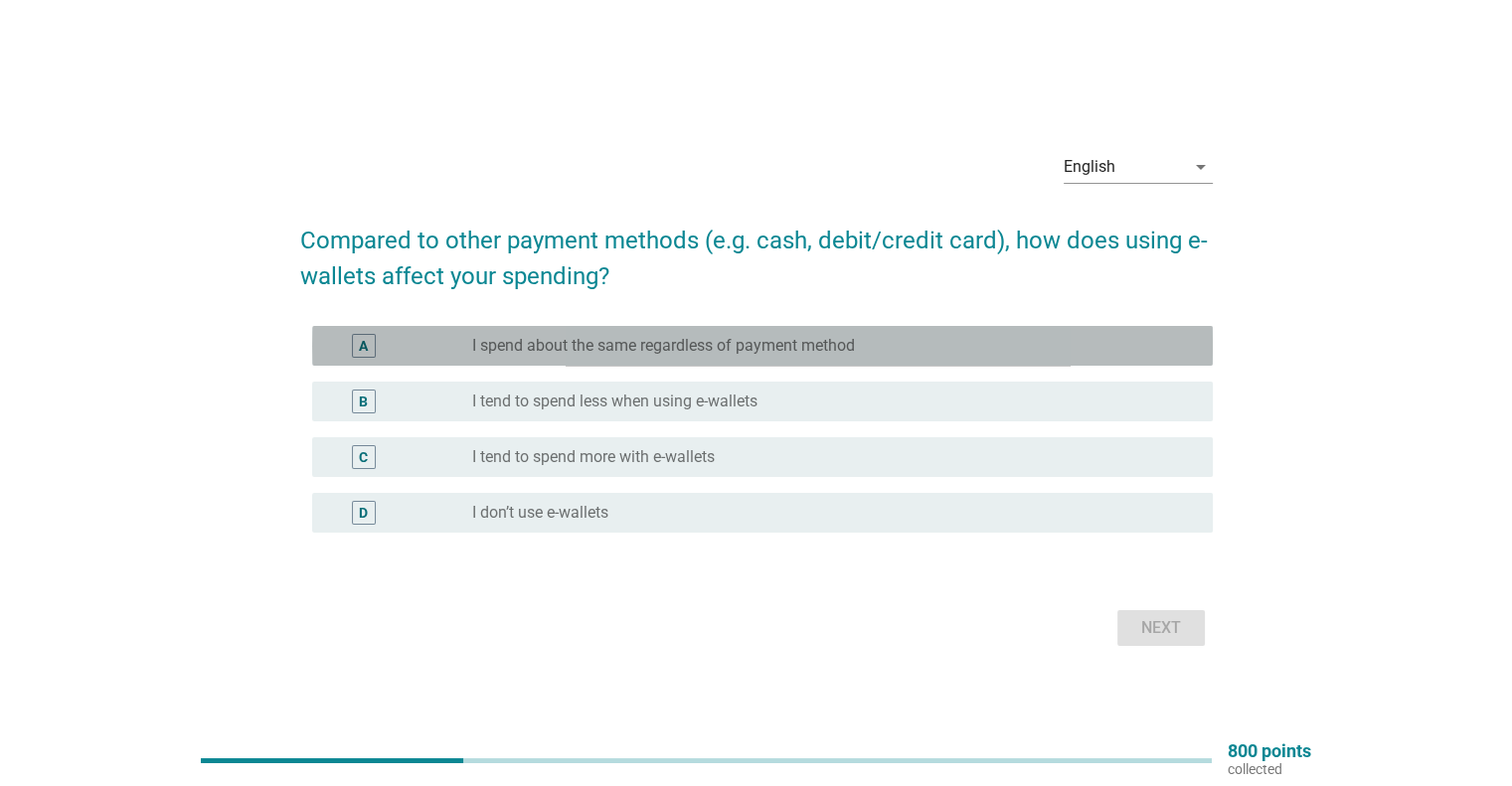 click on "I spend about the same regardless of payment method" at bounding box center [663, 346] 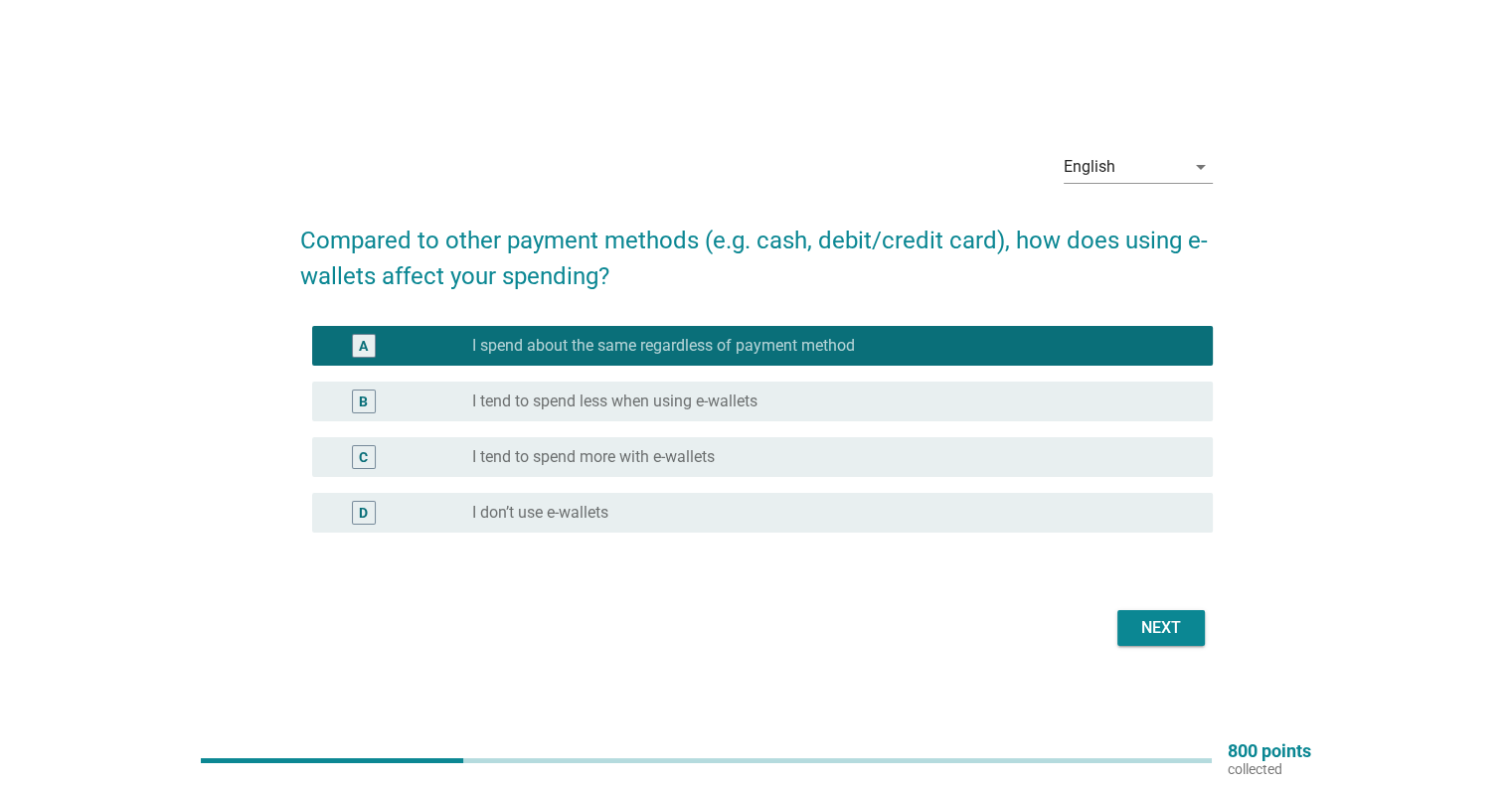 click on "Next" at bounding box center (1161, 628) 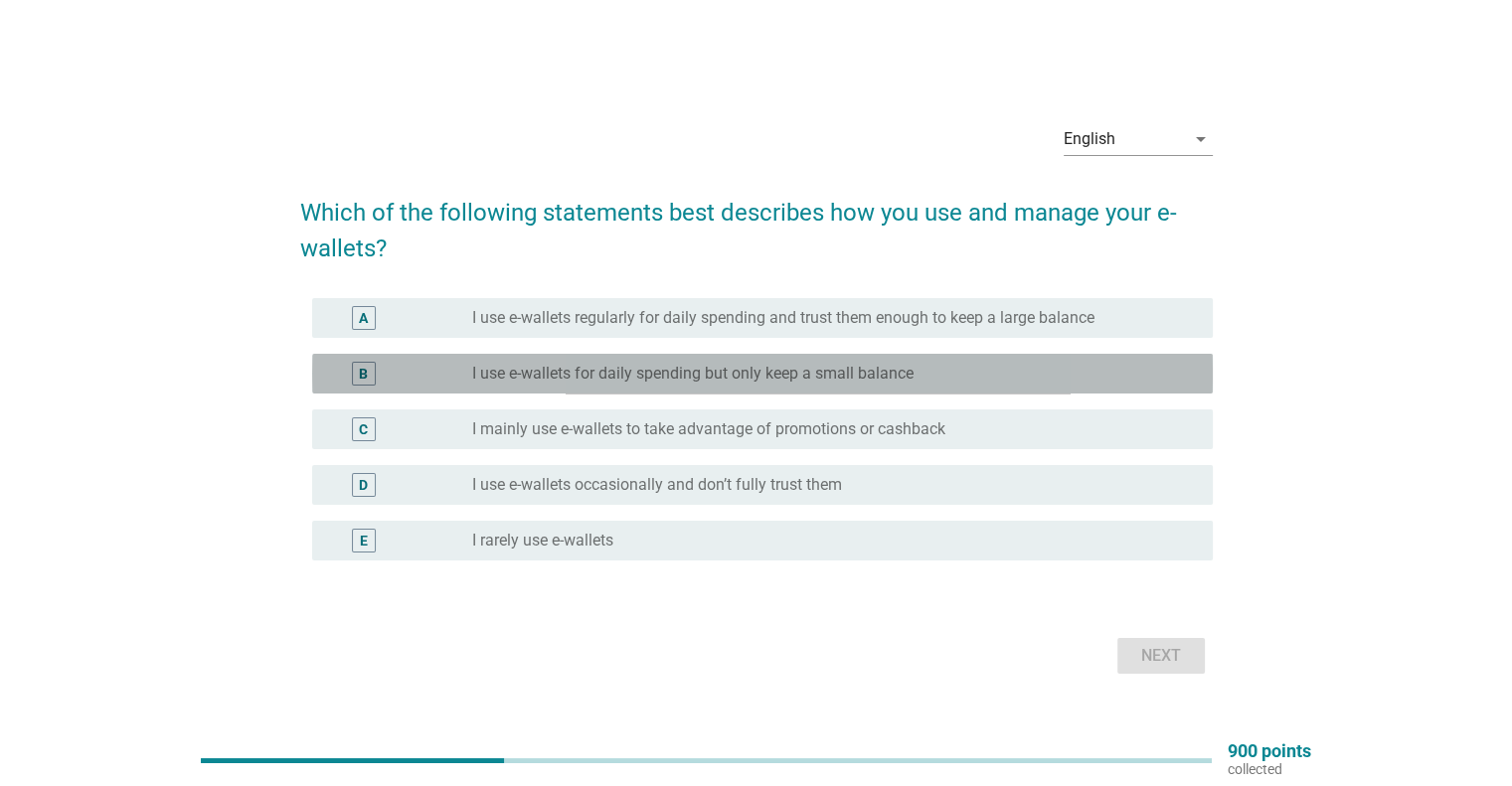 click on "I use e-wallets for daily spending but only keep a small balance" at bounding box center [693, 374] 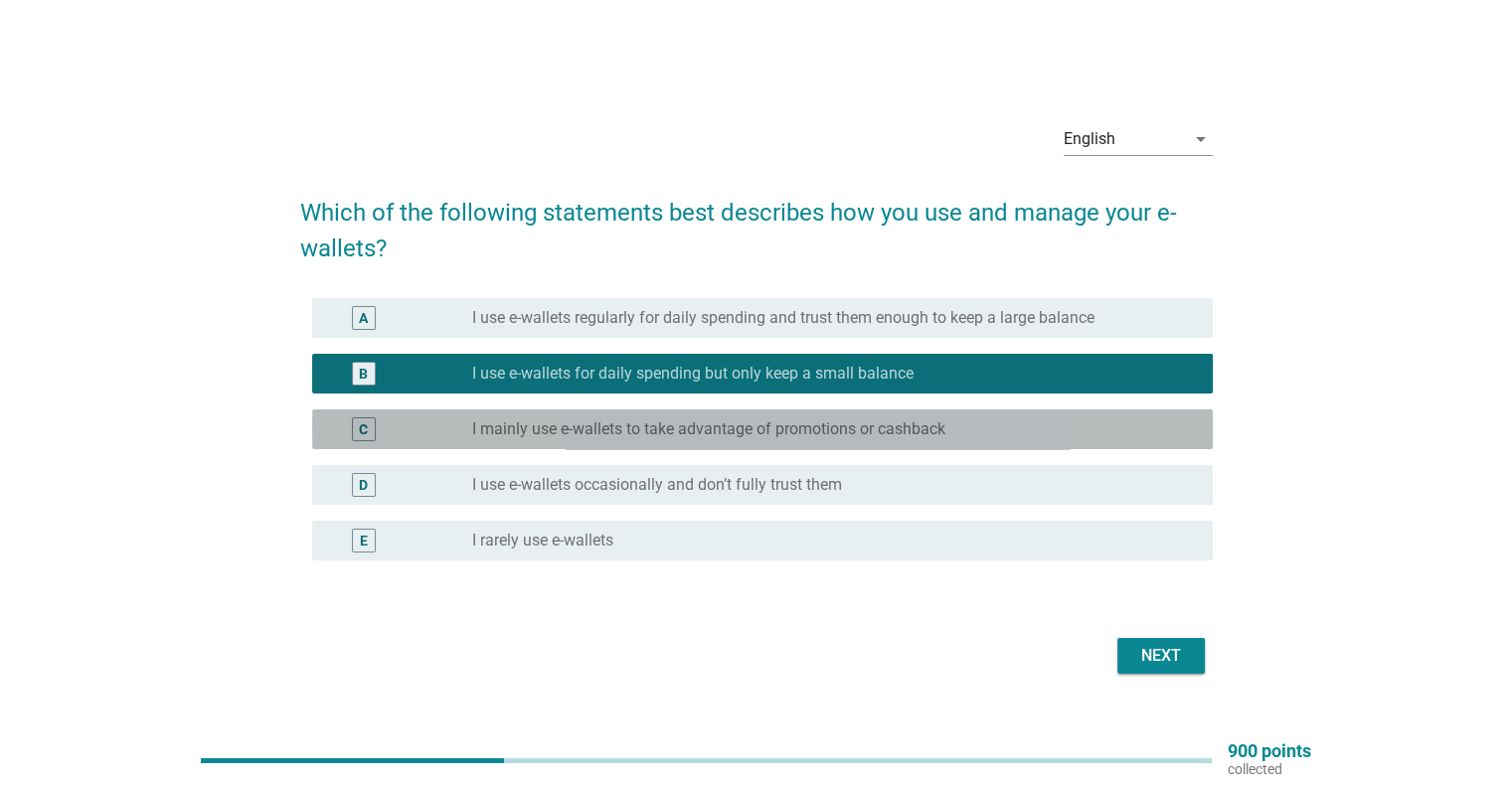click on "I mainly use e-wallets to take advantage of promotions or cashback" at bounding box center [709, 429] 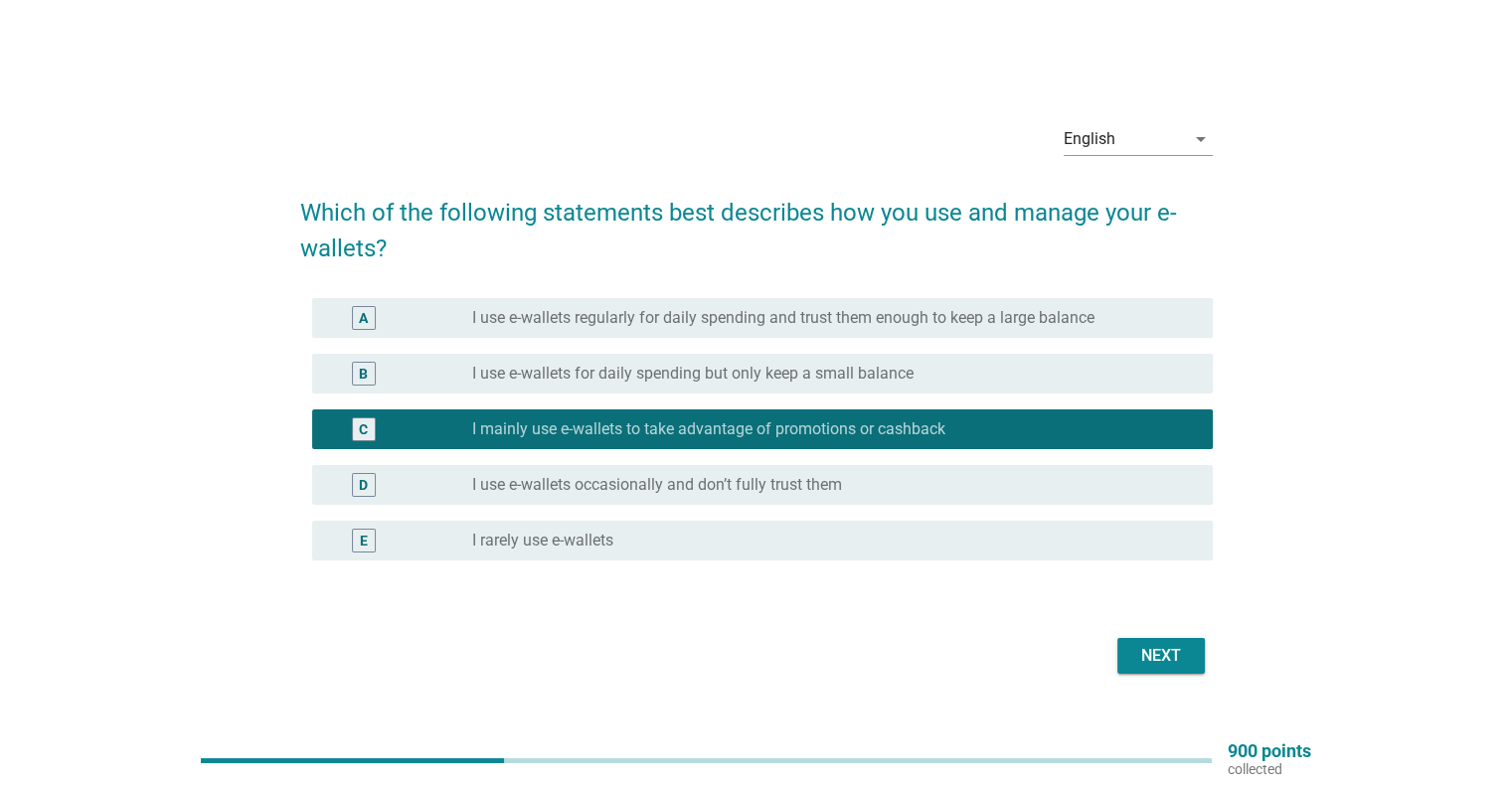 drag, startPoint x: 806, startPoint y: 438, endPoint x: 800, endPoint y: 341, distance: 97.1854 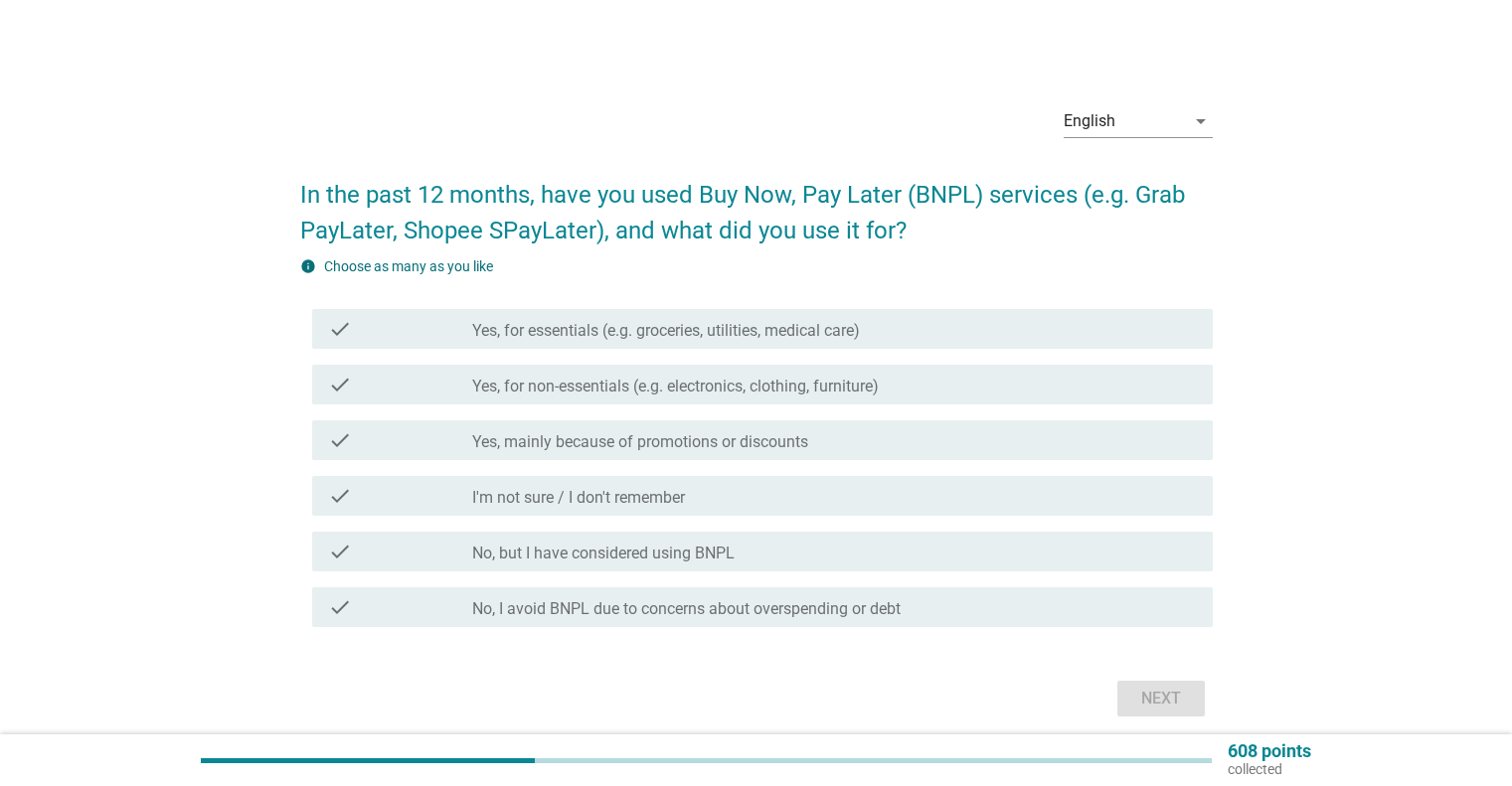 scroll, scrollTop: 0, scrollLeft: 0, axis: both 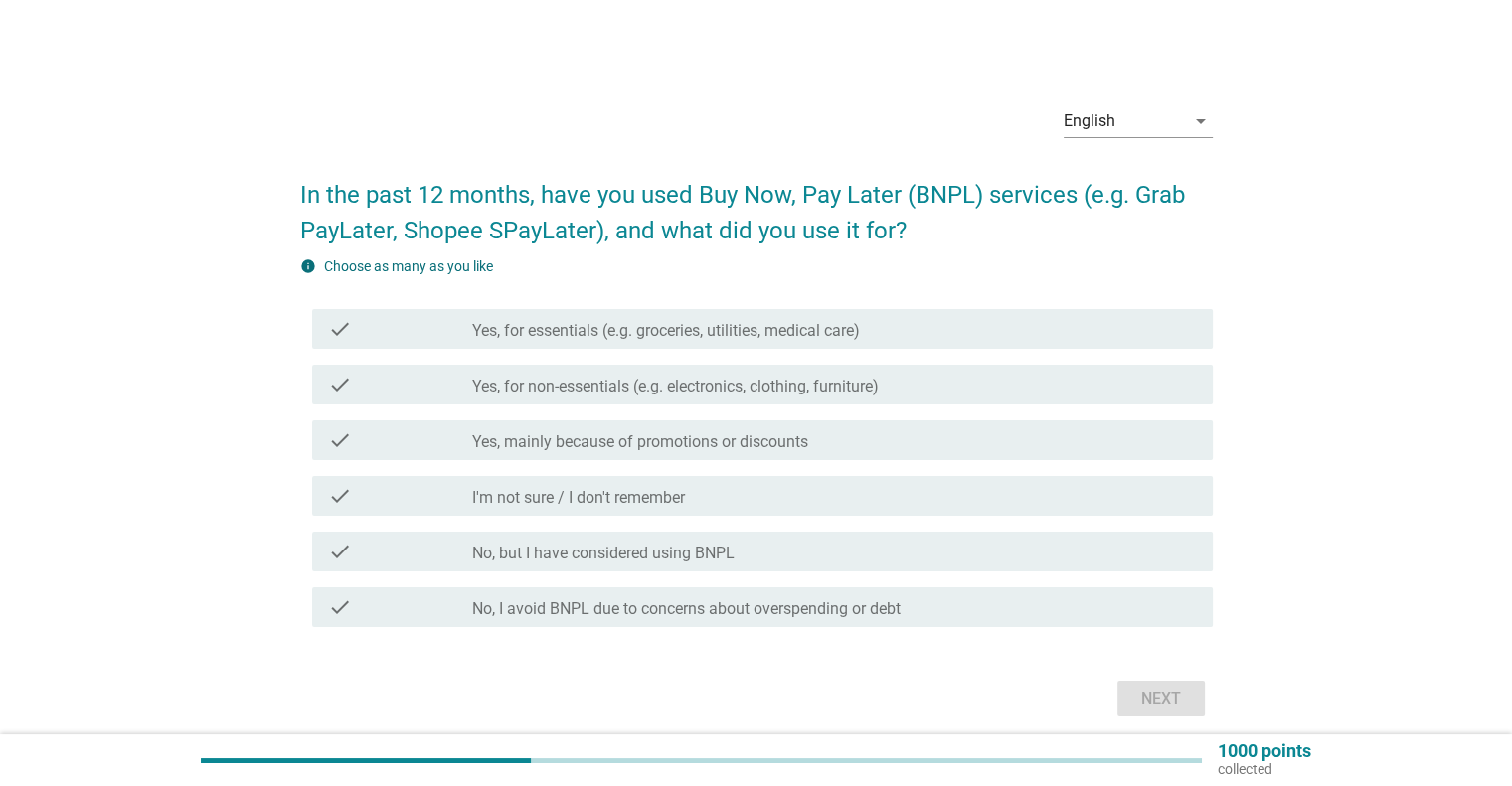 click on "Yes, for essentials (e.g. groceries, utilities, medical care)" at bounding box center [666, 331] 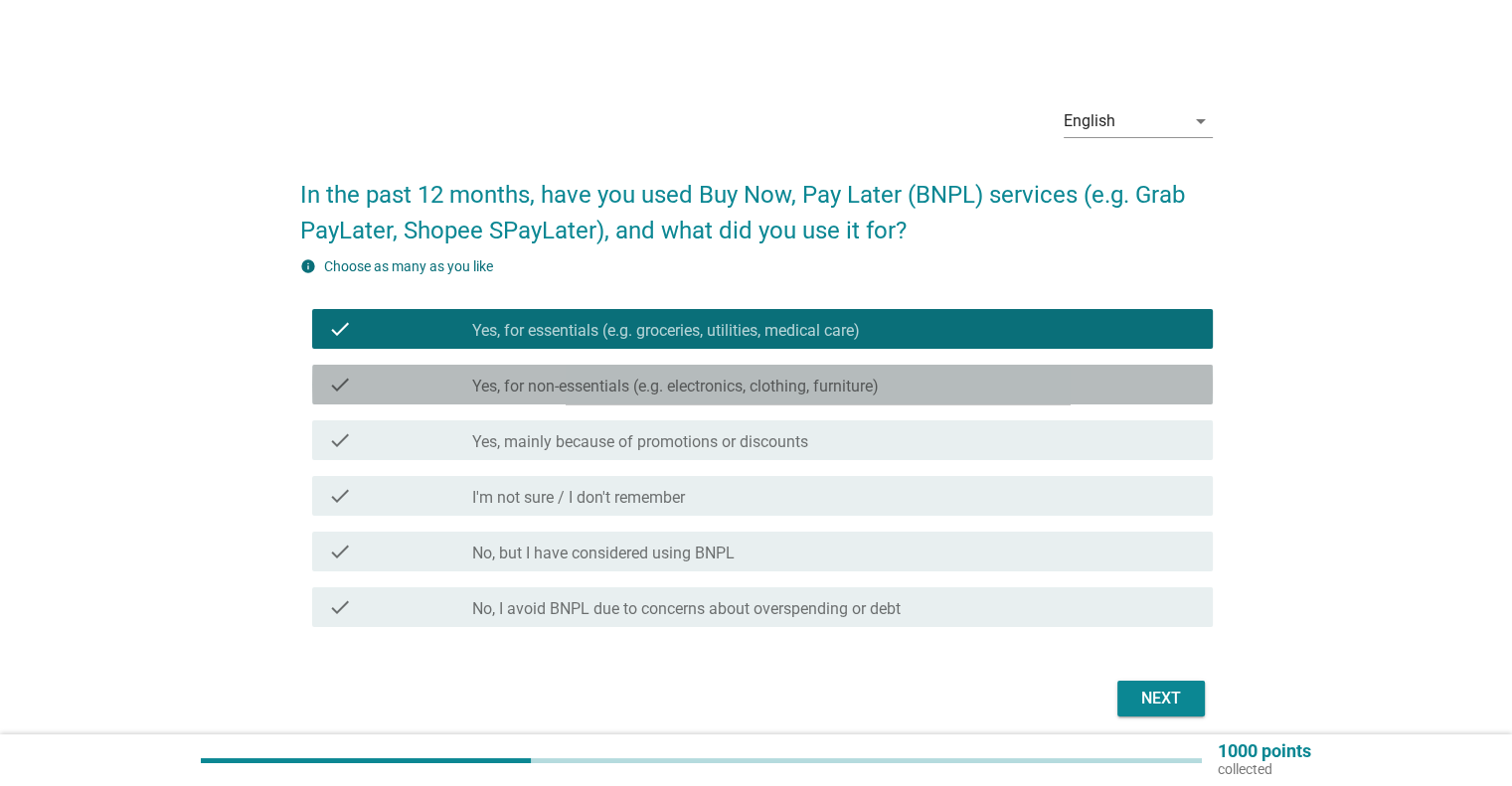 click on "Yes, for non-essentials (e.g. electronics, clothing, furniture)" at bounding box center [675, 387] 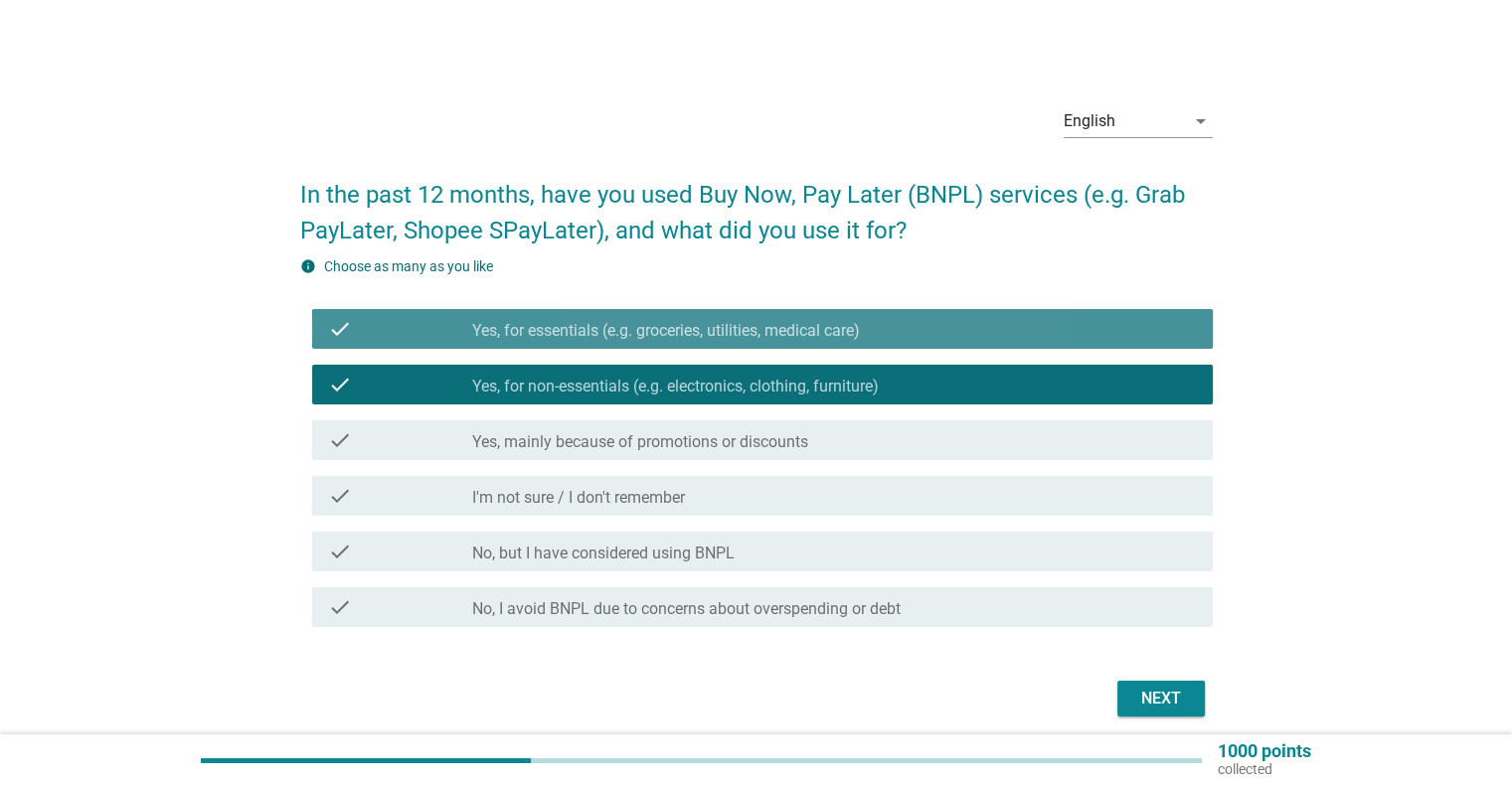 click on "Yes, for essentials (e.g. groceries, utilities, medical care)" at bounding box center (666, 331) 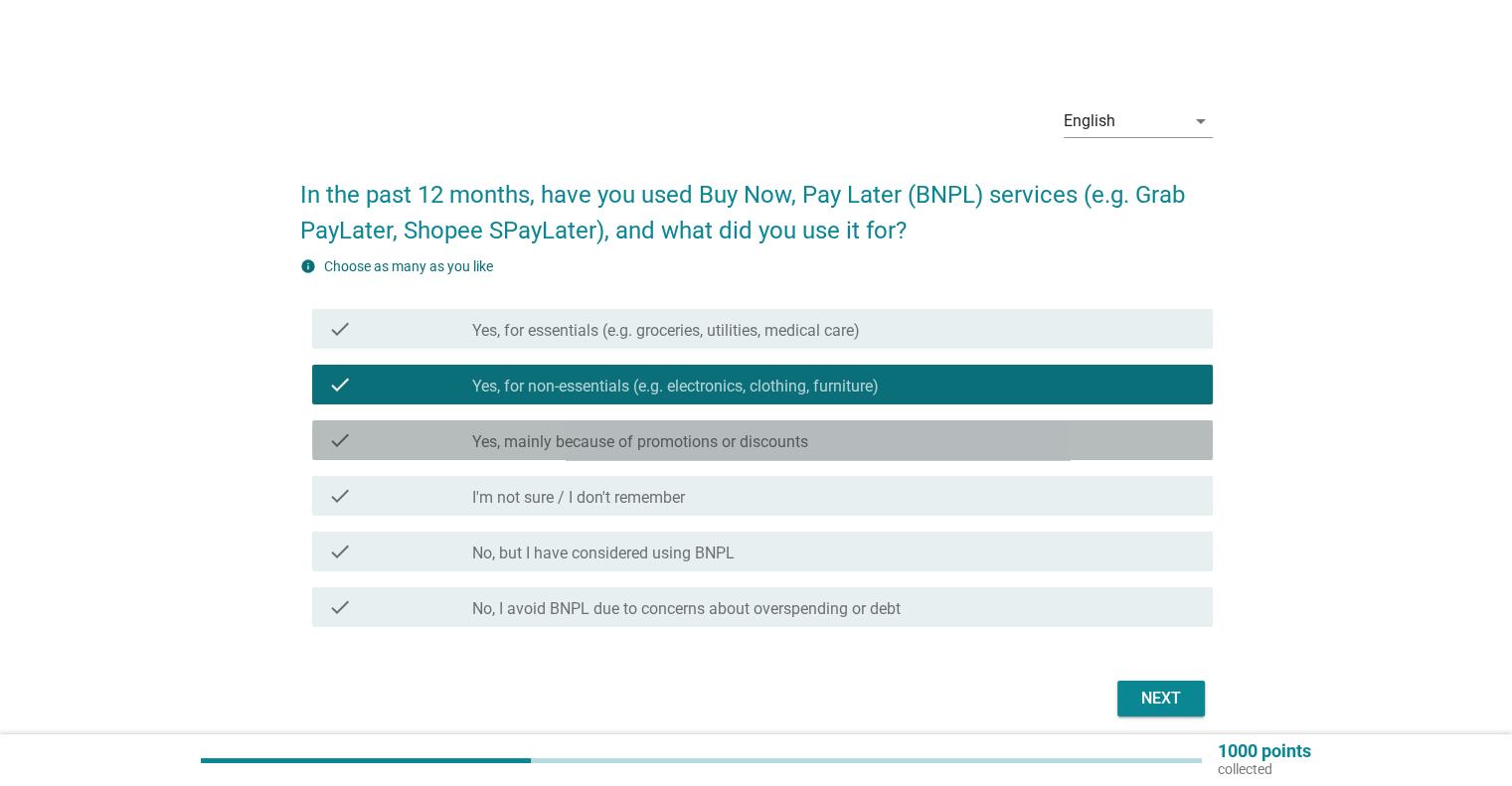 click on "check     check_box_outline_blank Yes, mainly because of promotions or discounts" at bounding box center (762, 440) 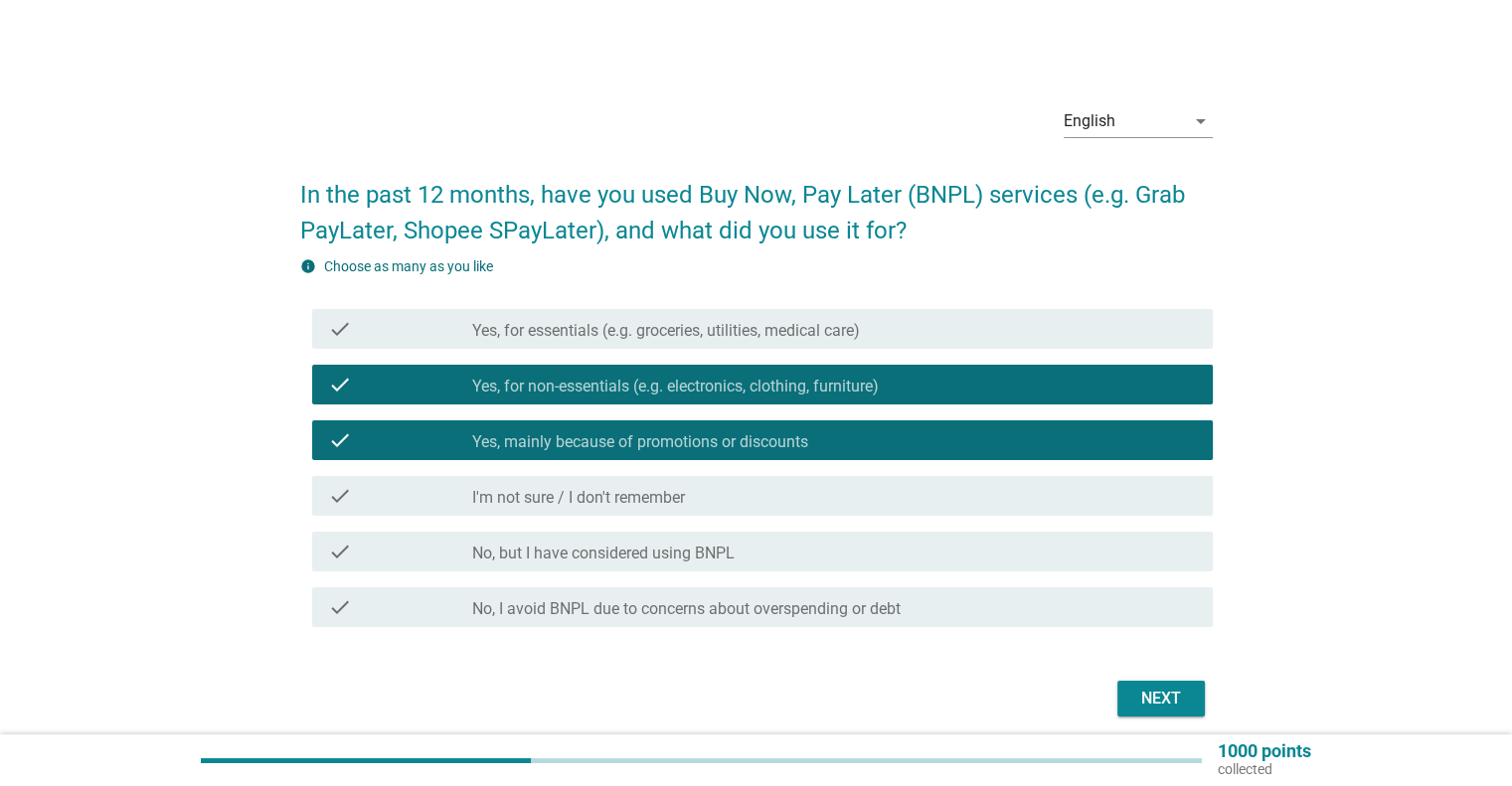 click on "Next" at bounding box center [1161, 699] 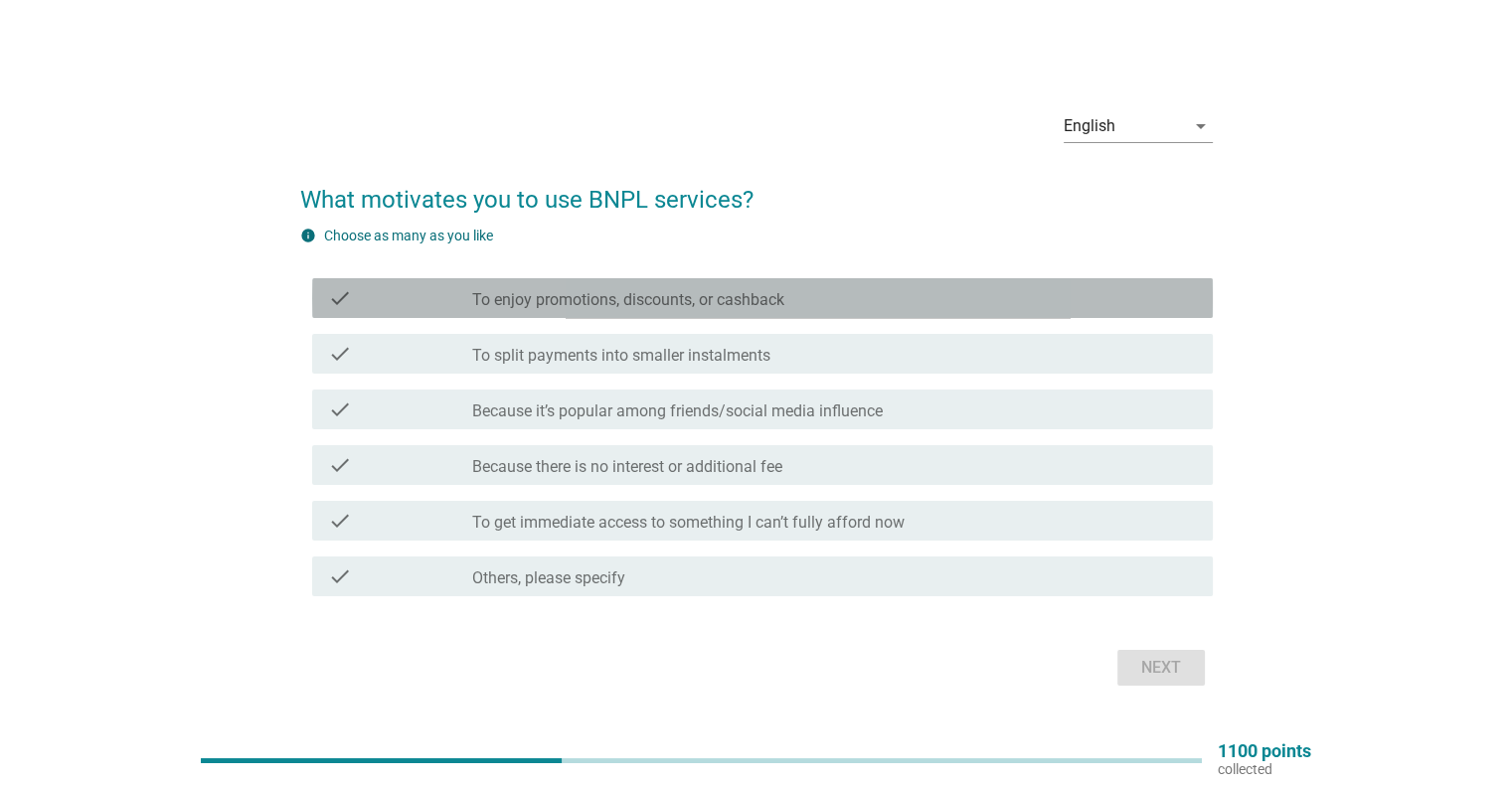 click on "To enjoy promotions, discounts, or cashback" at bounding box center [628, 300] 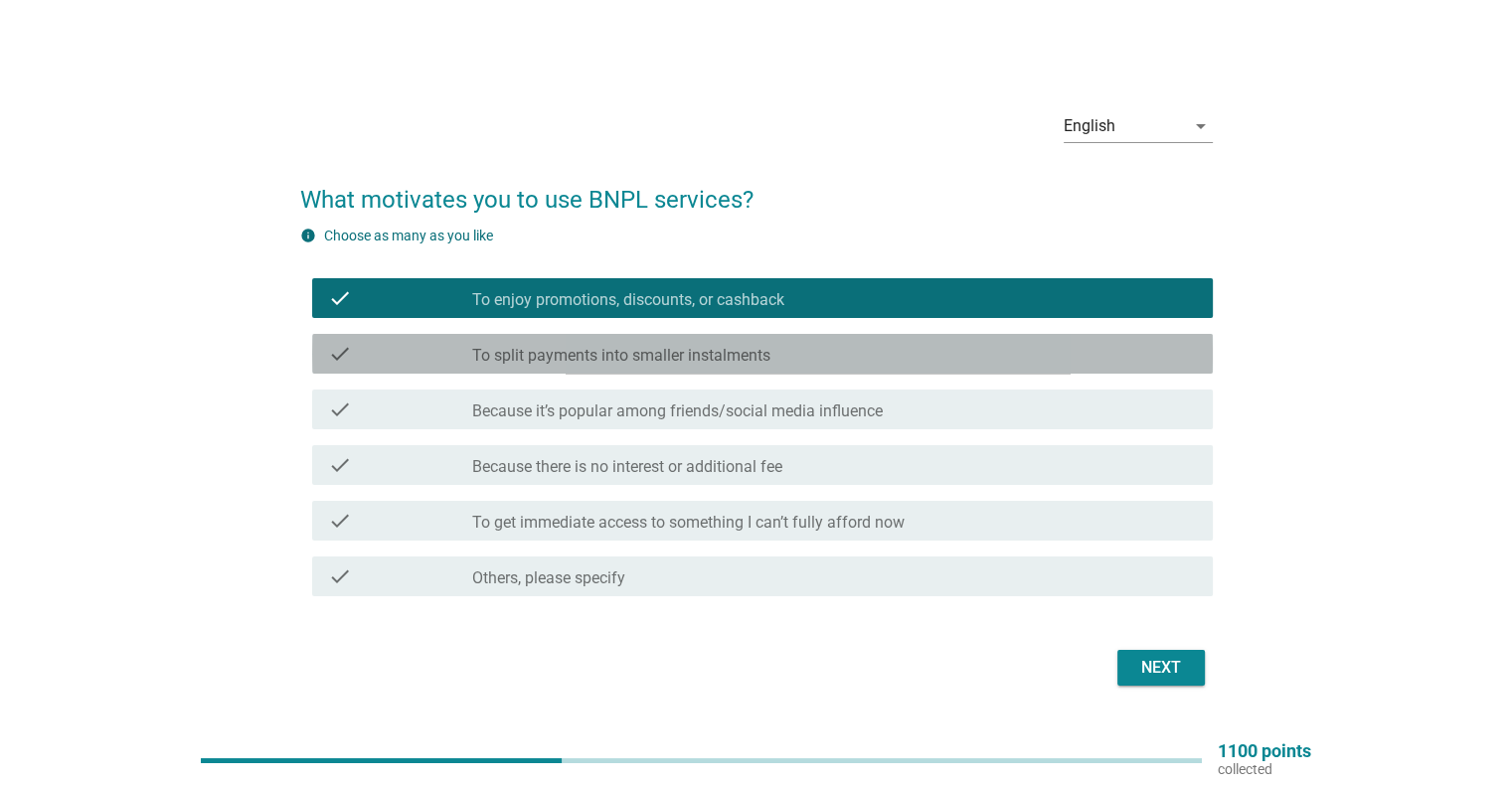 click on "To split payments into smaller instalments" at bounding box center (621, 356) 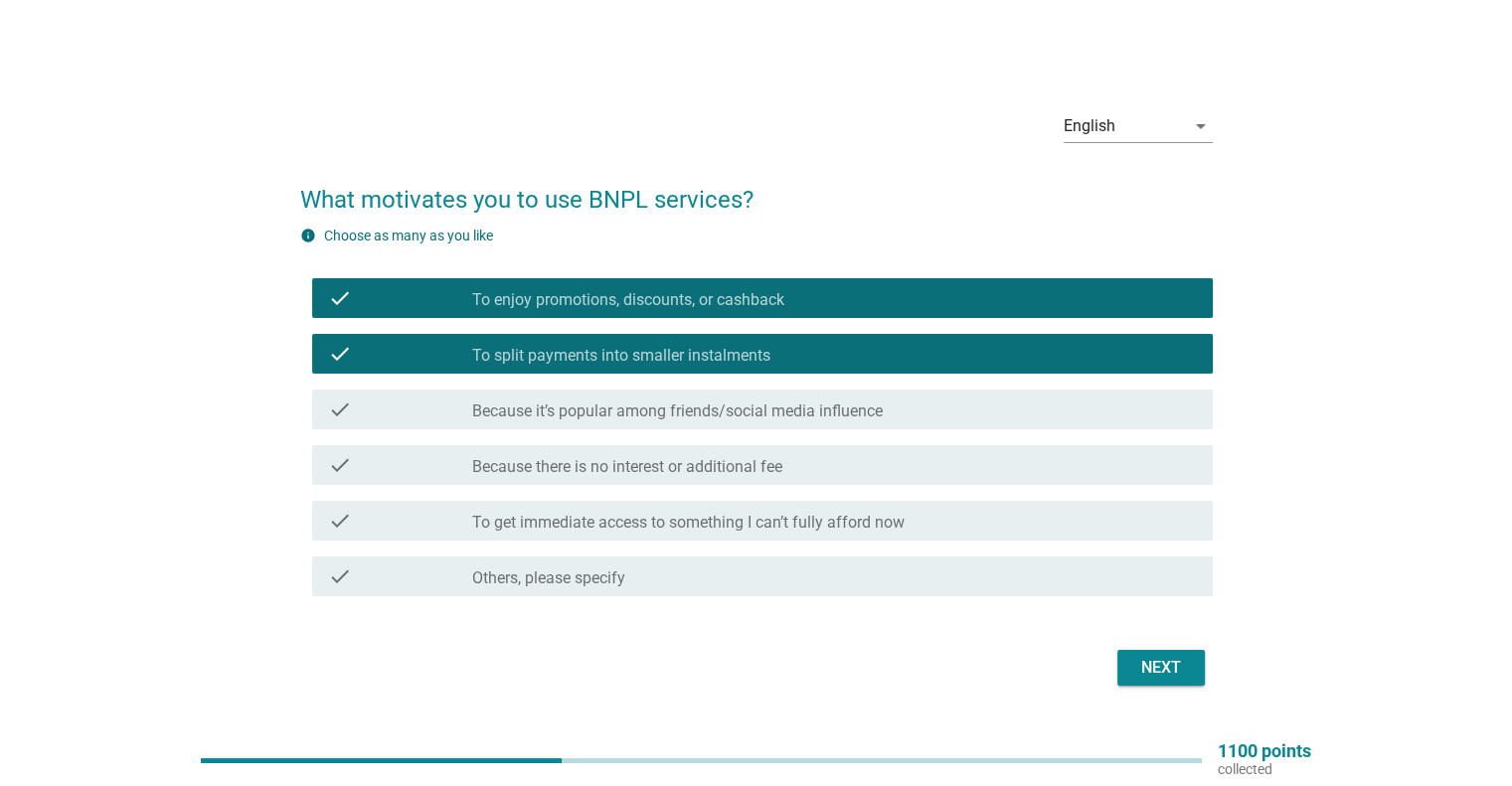 click on "Next" at bounding box center (1161, 668) 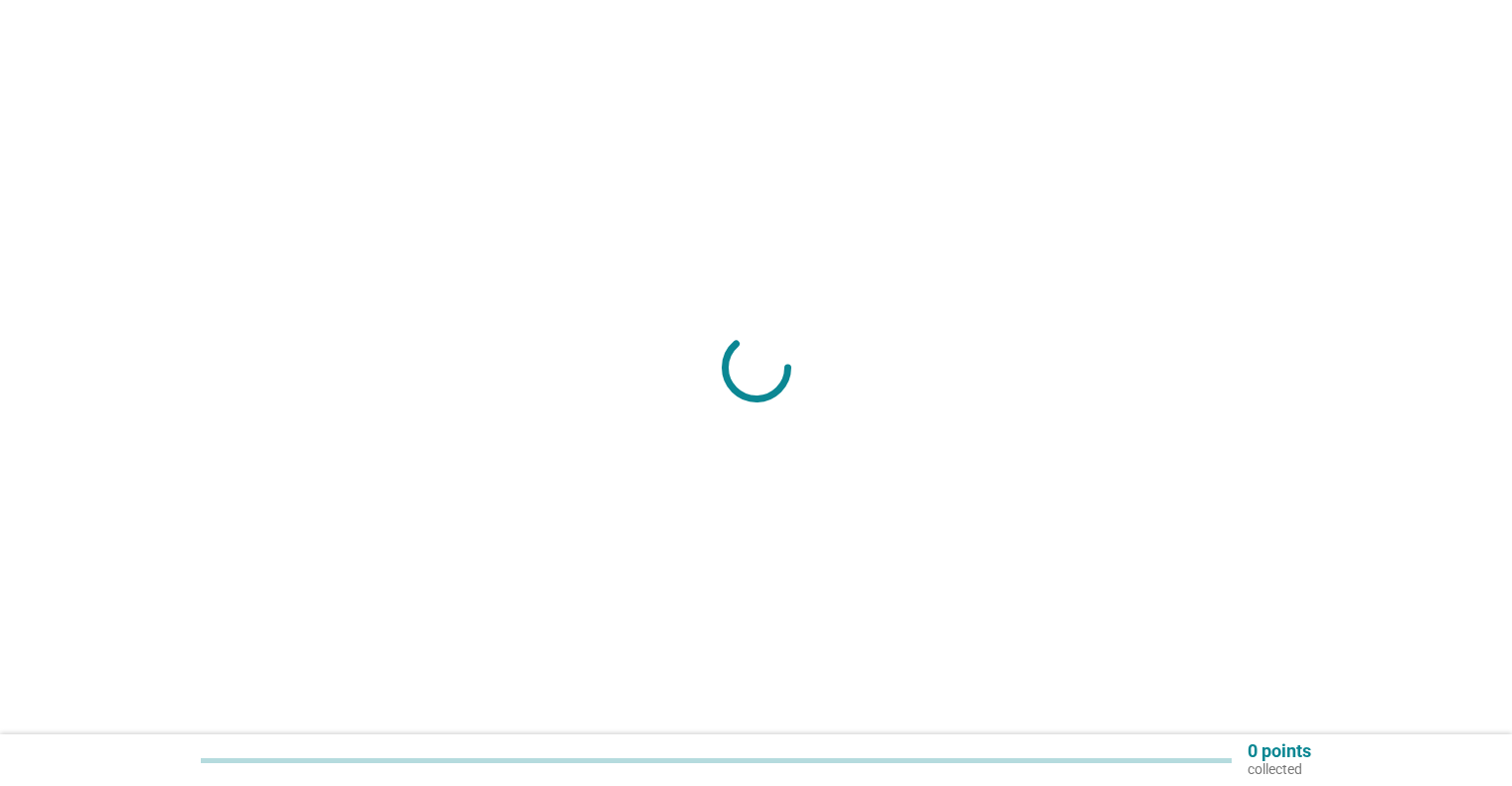 scroll, scrollTop: 0, scrollLeft: 0, axis: both 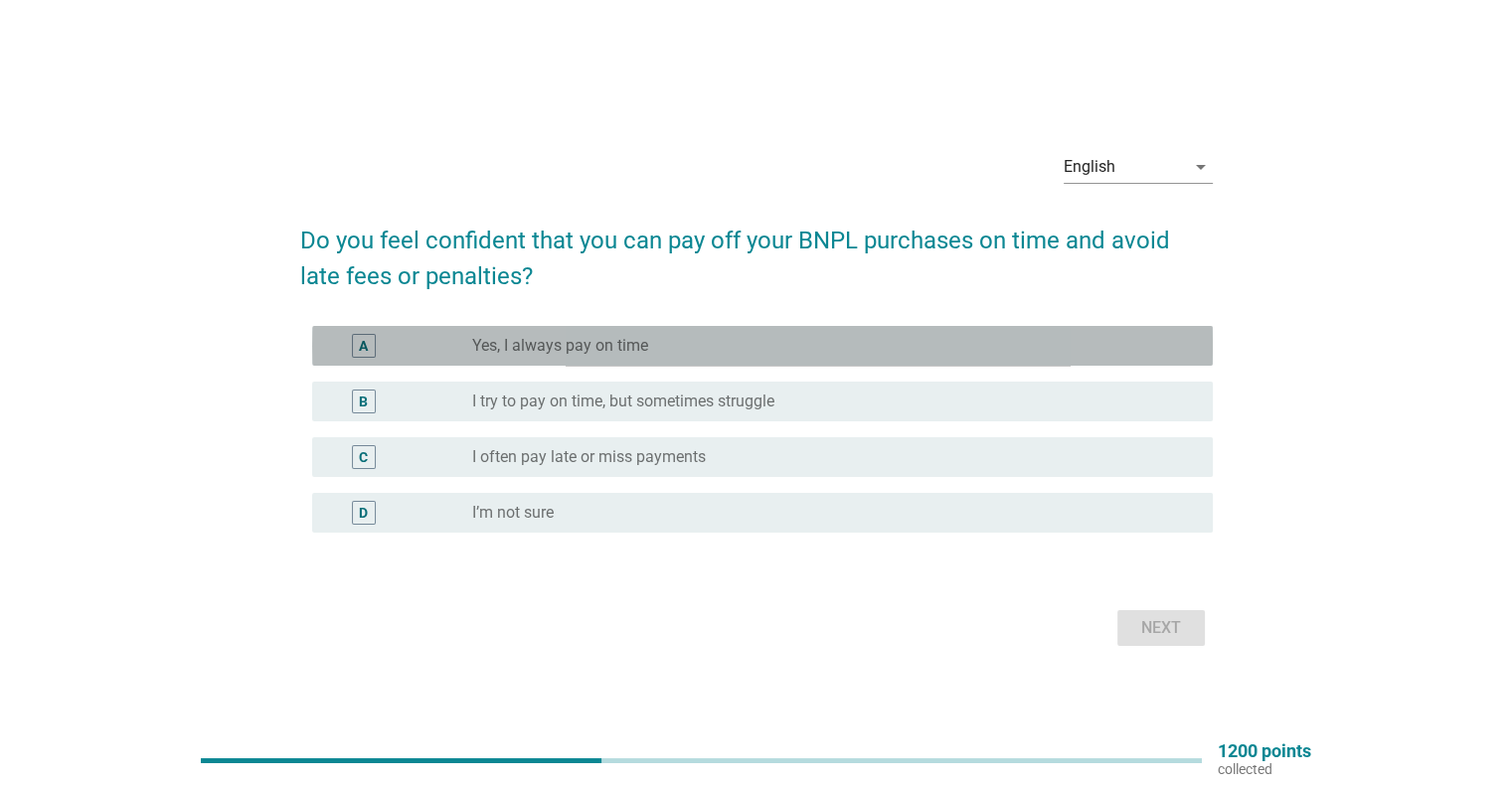 click on "Yes, I always pay on time" at bounding box center (560, 346) 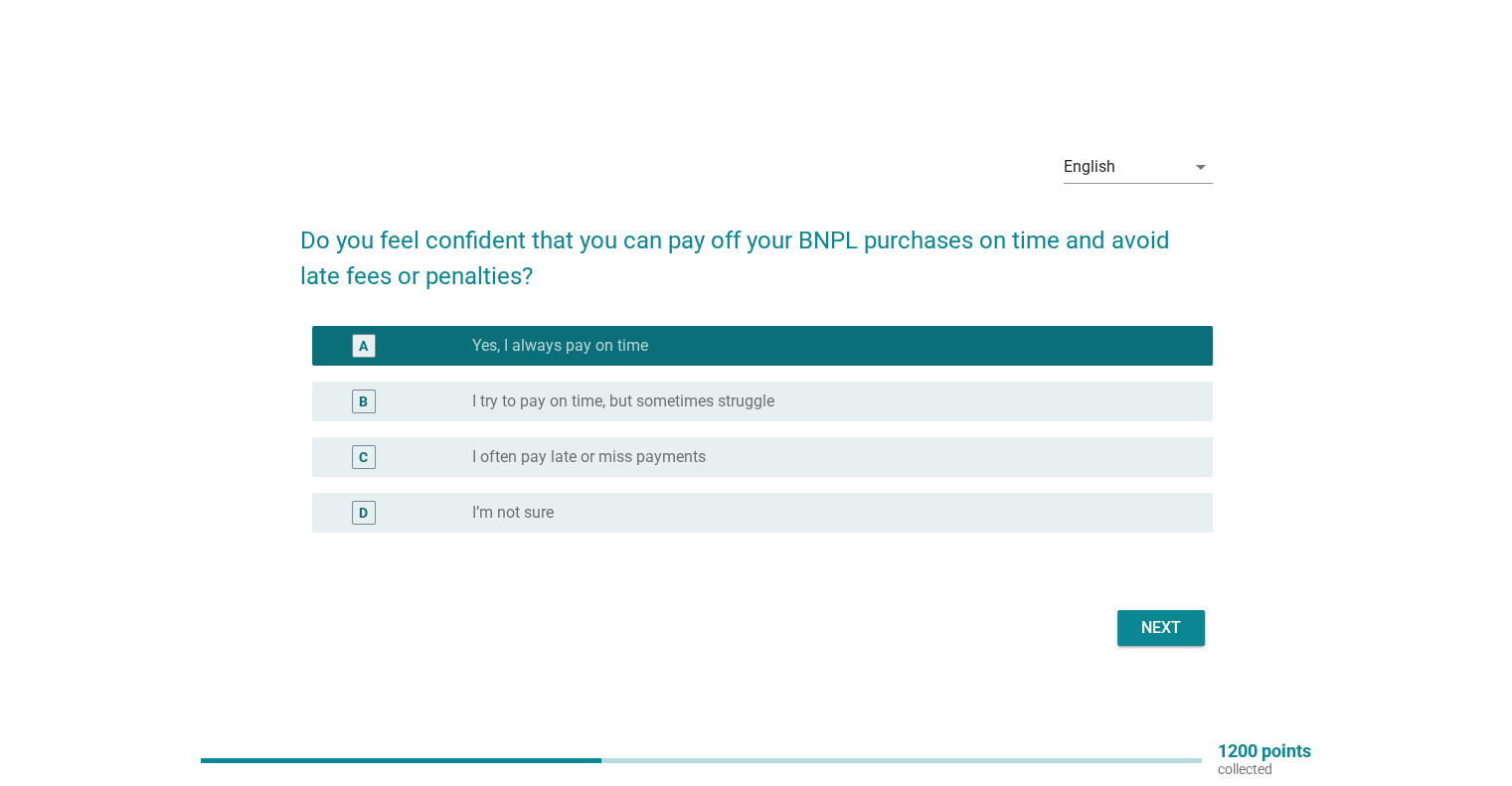 click on "Next" at bounding box center [756, 628] 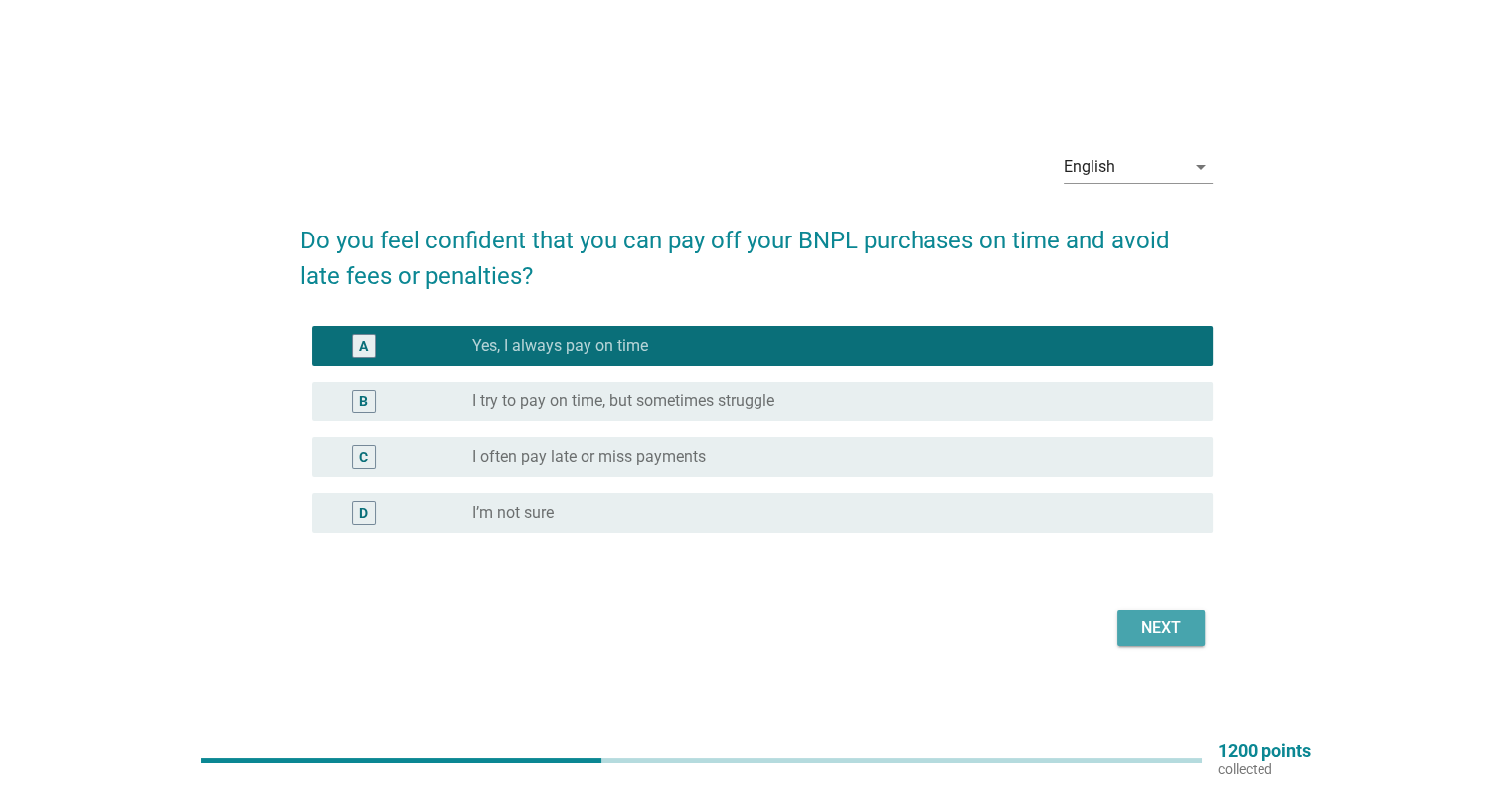 click on "Next" at bounding box center (1161, 628) 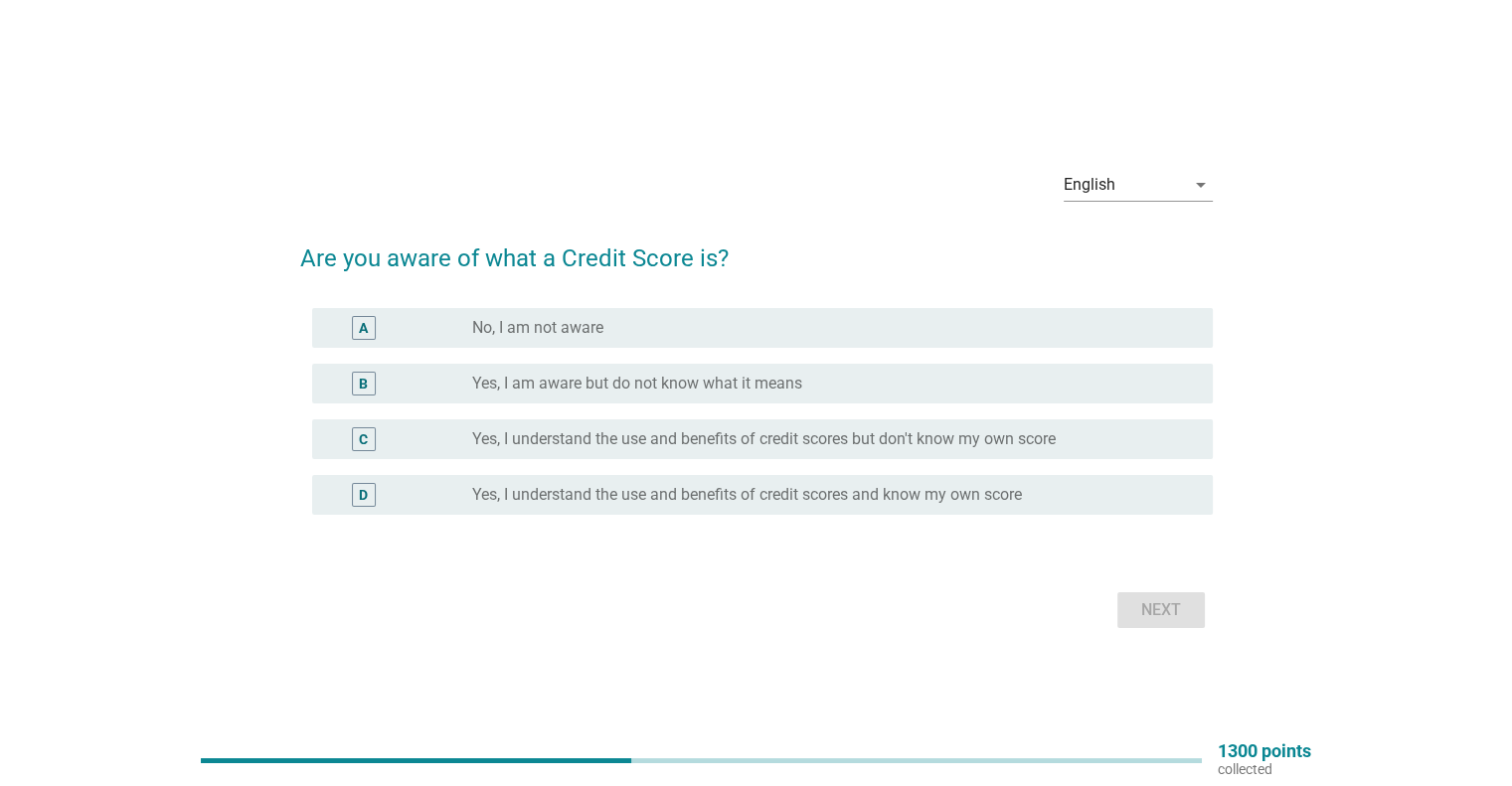 click on "Yes, I understand the use and benefits of credit scores and know my own score" at bounding box center (747, 495) 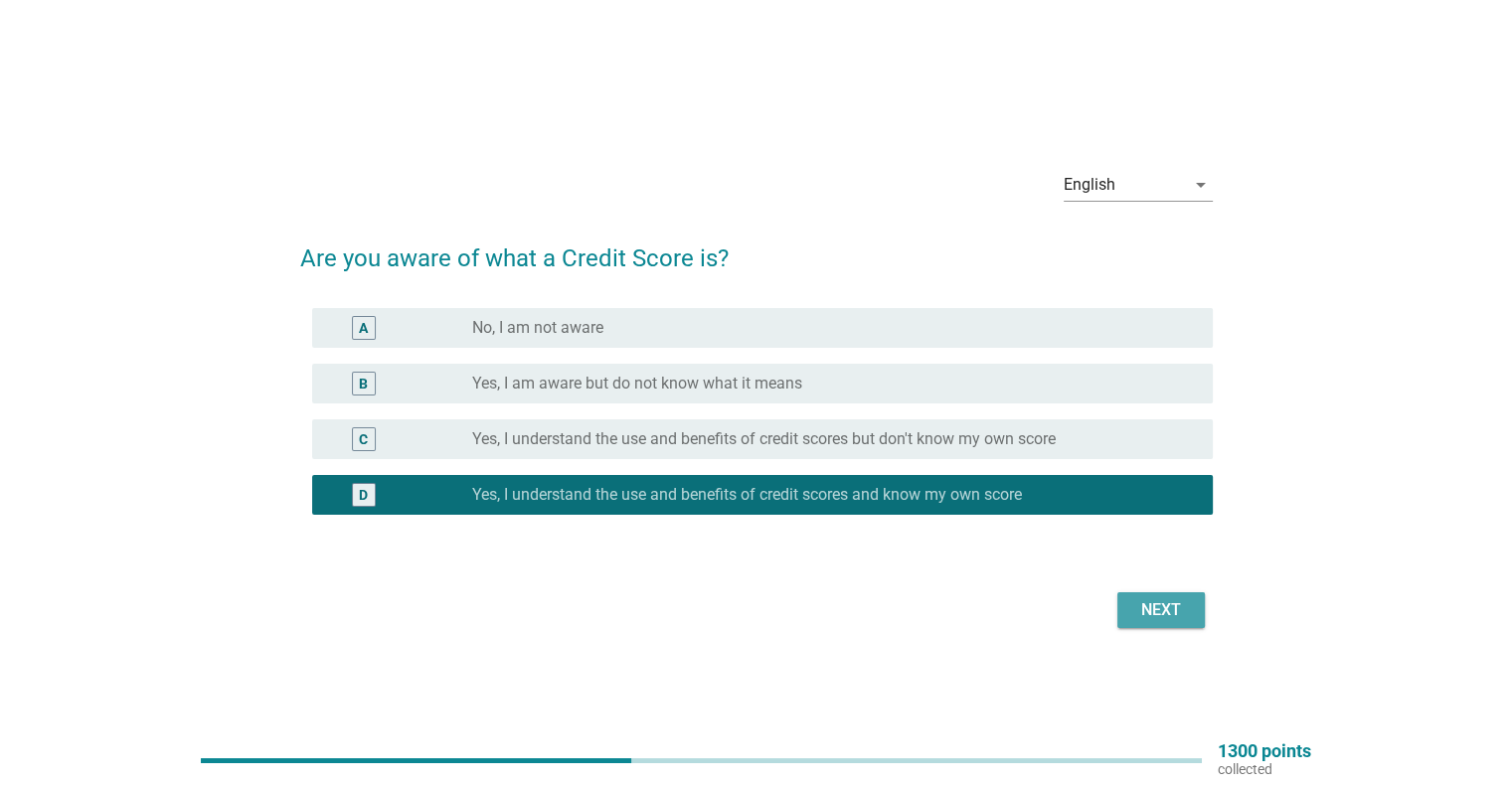 click on "Next" at bounding box center [1161, 610] 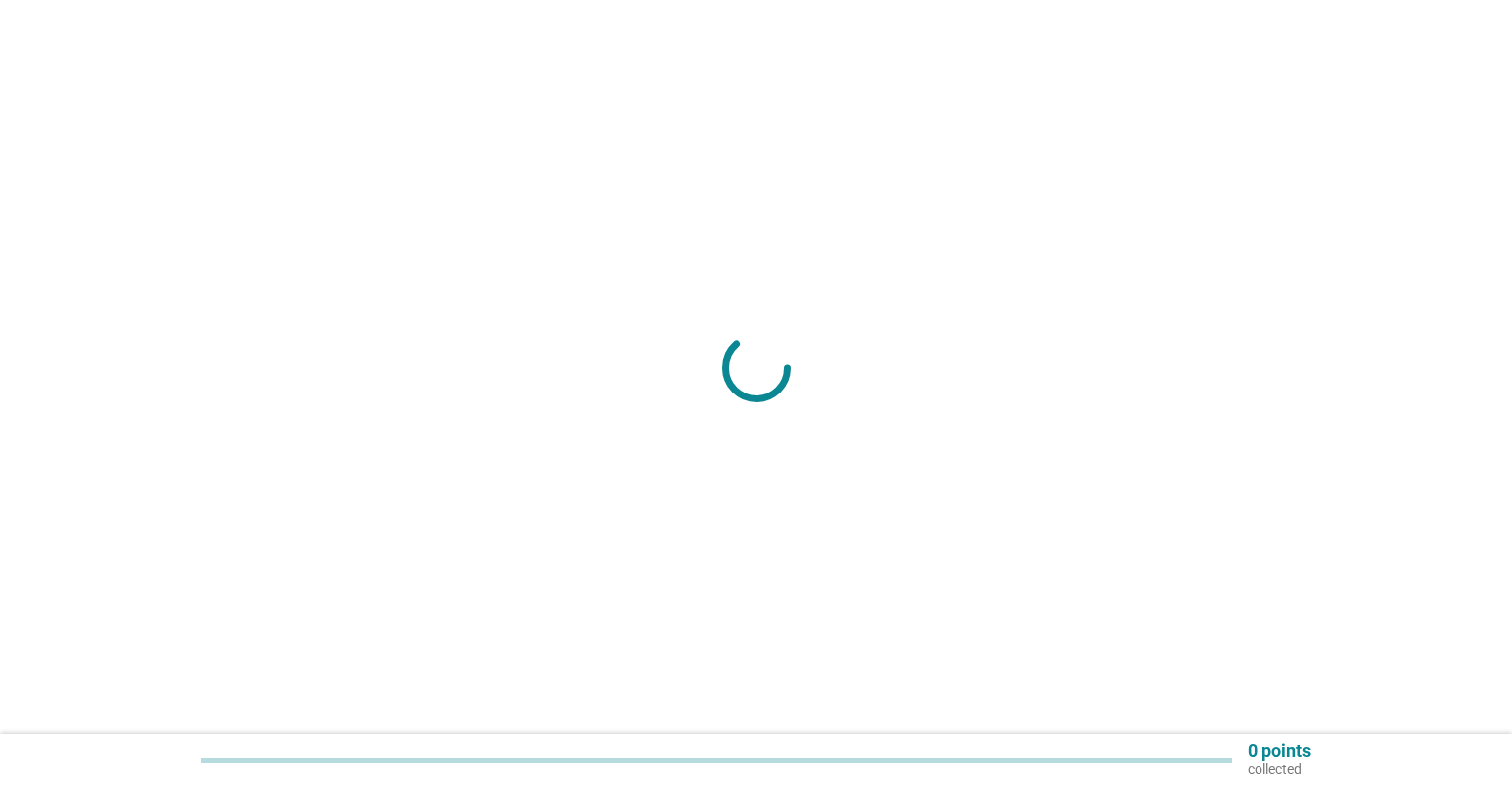 scroll, scrollTop: 0, scrollLeft: 0, axis: both 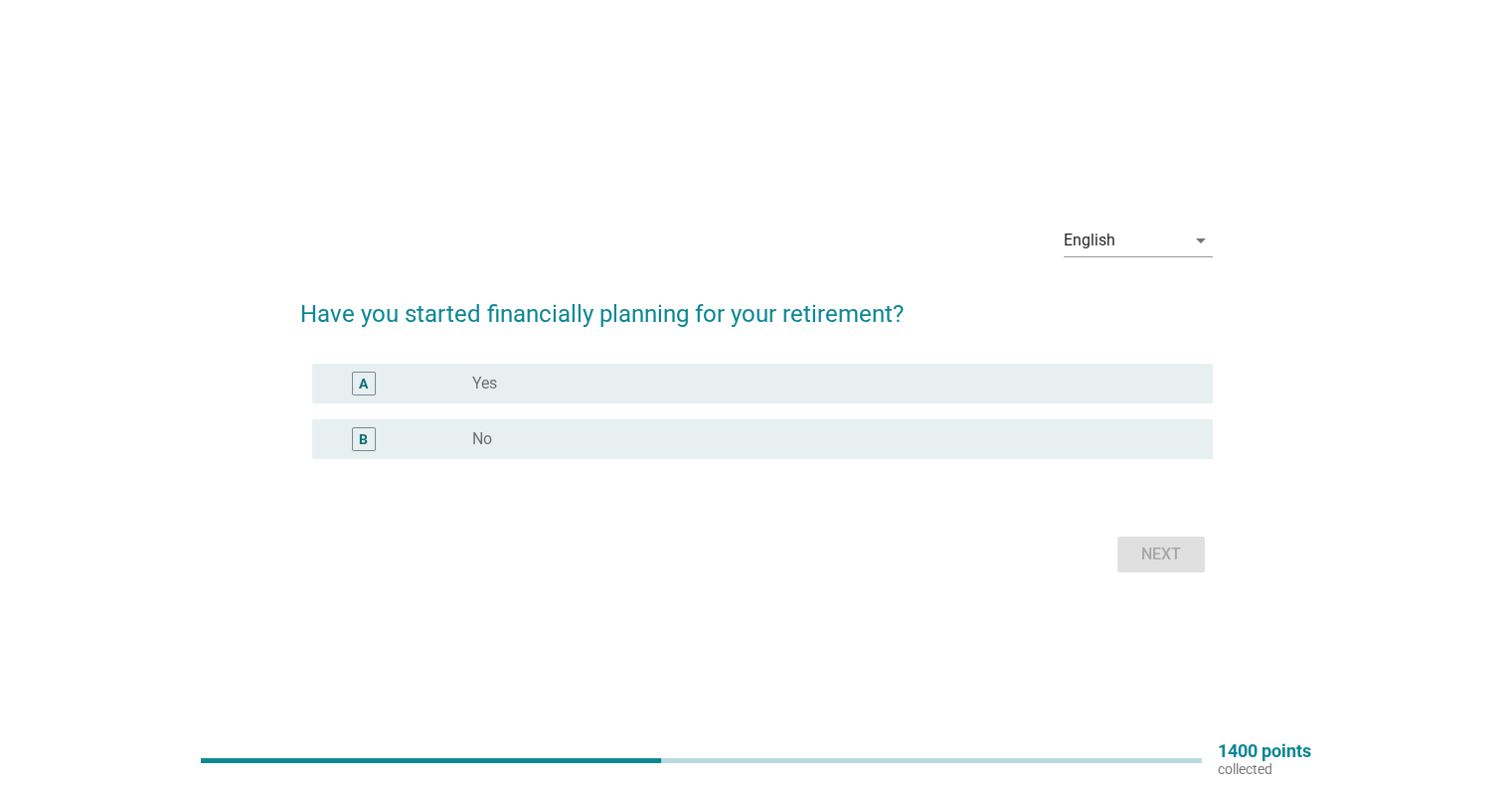 click on "A     radio_button_unchecked Yes" at bounding box center [762, 384] 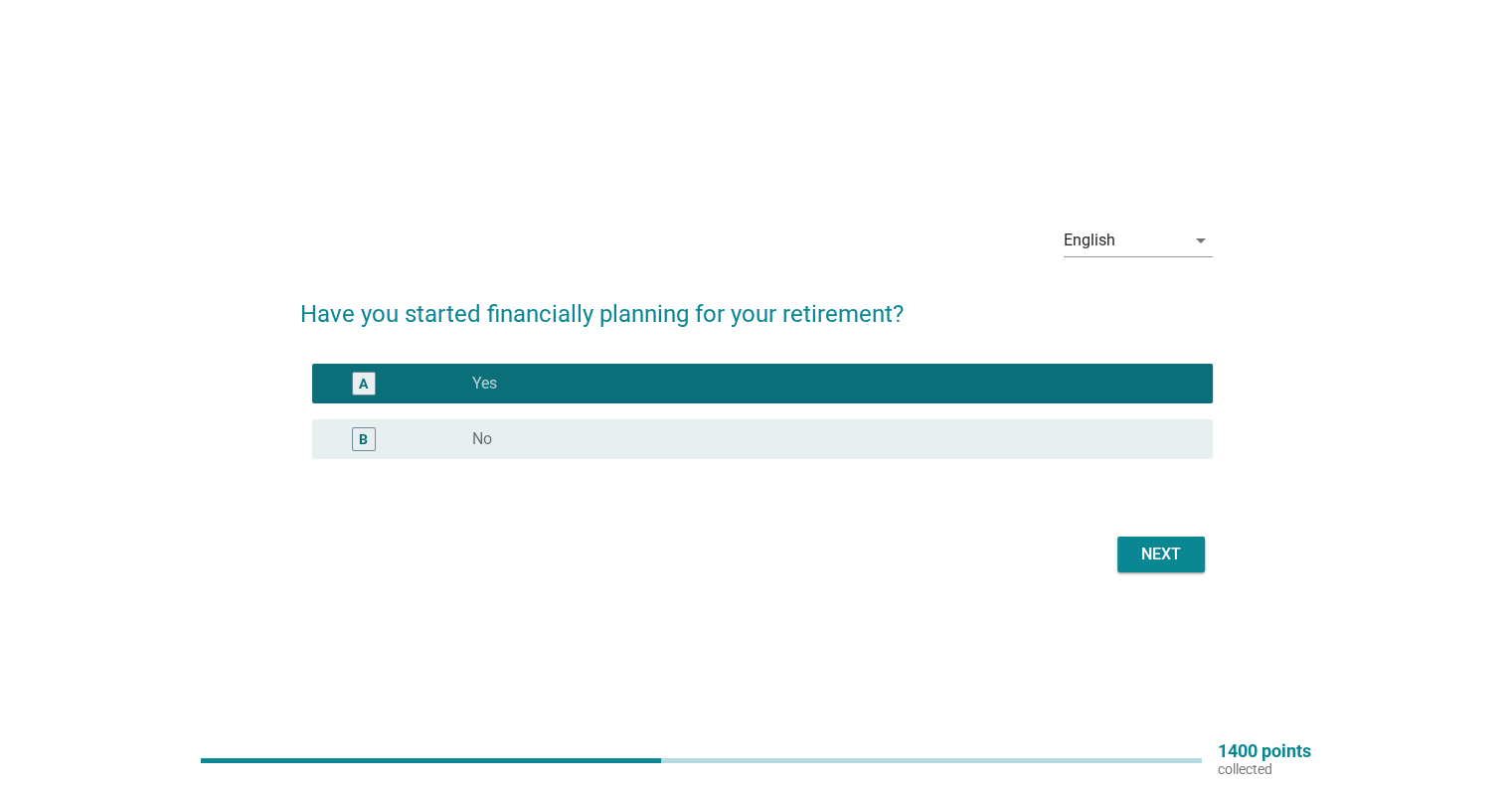 click on "English arrow_drop_down   Have you started financially planning for your retirement?     A     radio_button_checked Yes   B     radio_button_unchecked No     Next" at bounding box center (756, 393) 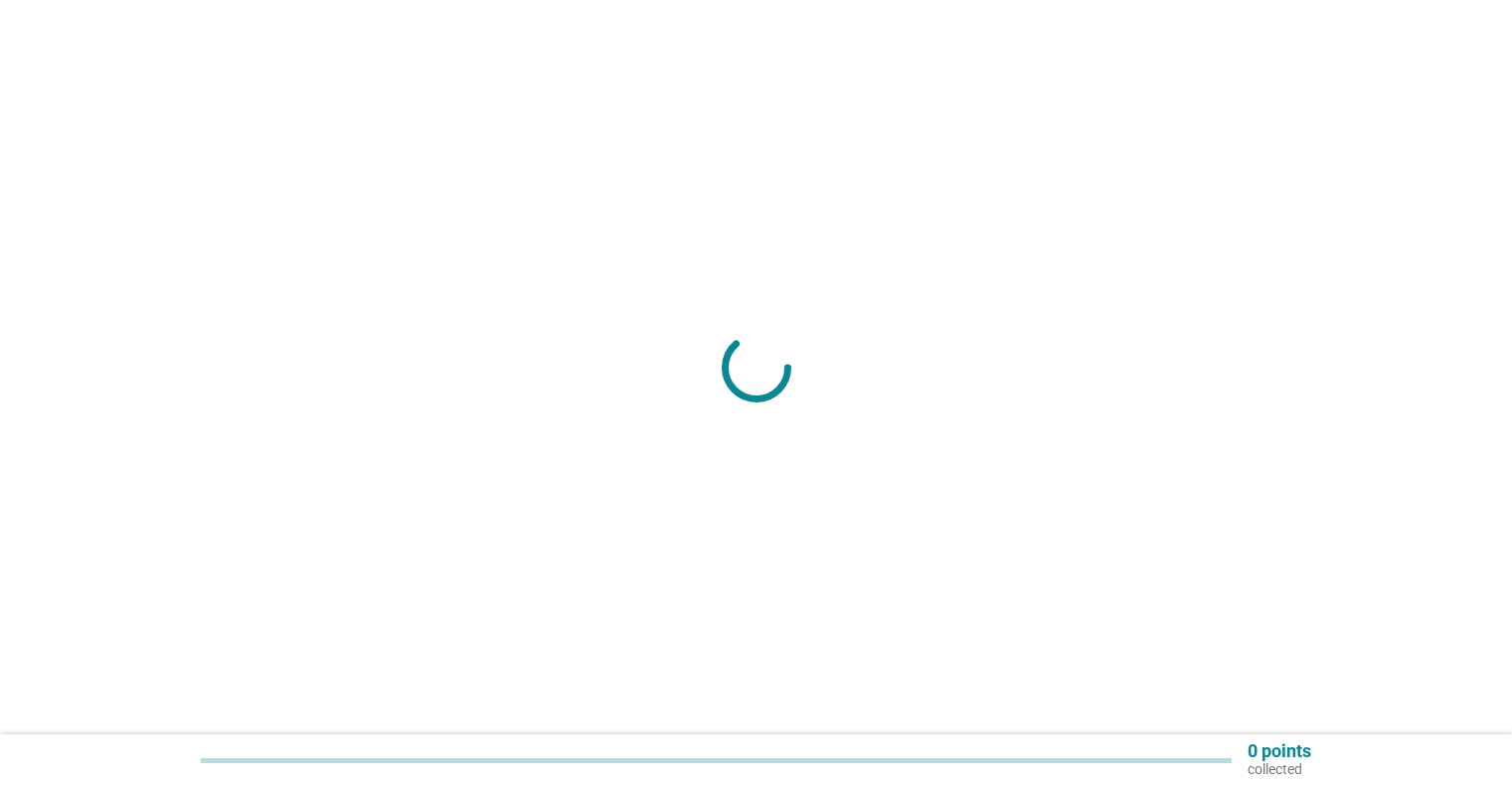 scroll, scrollTop: 0, scrollLeft: 0, axis: both 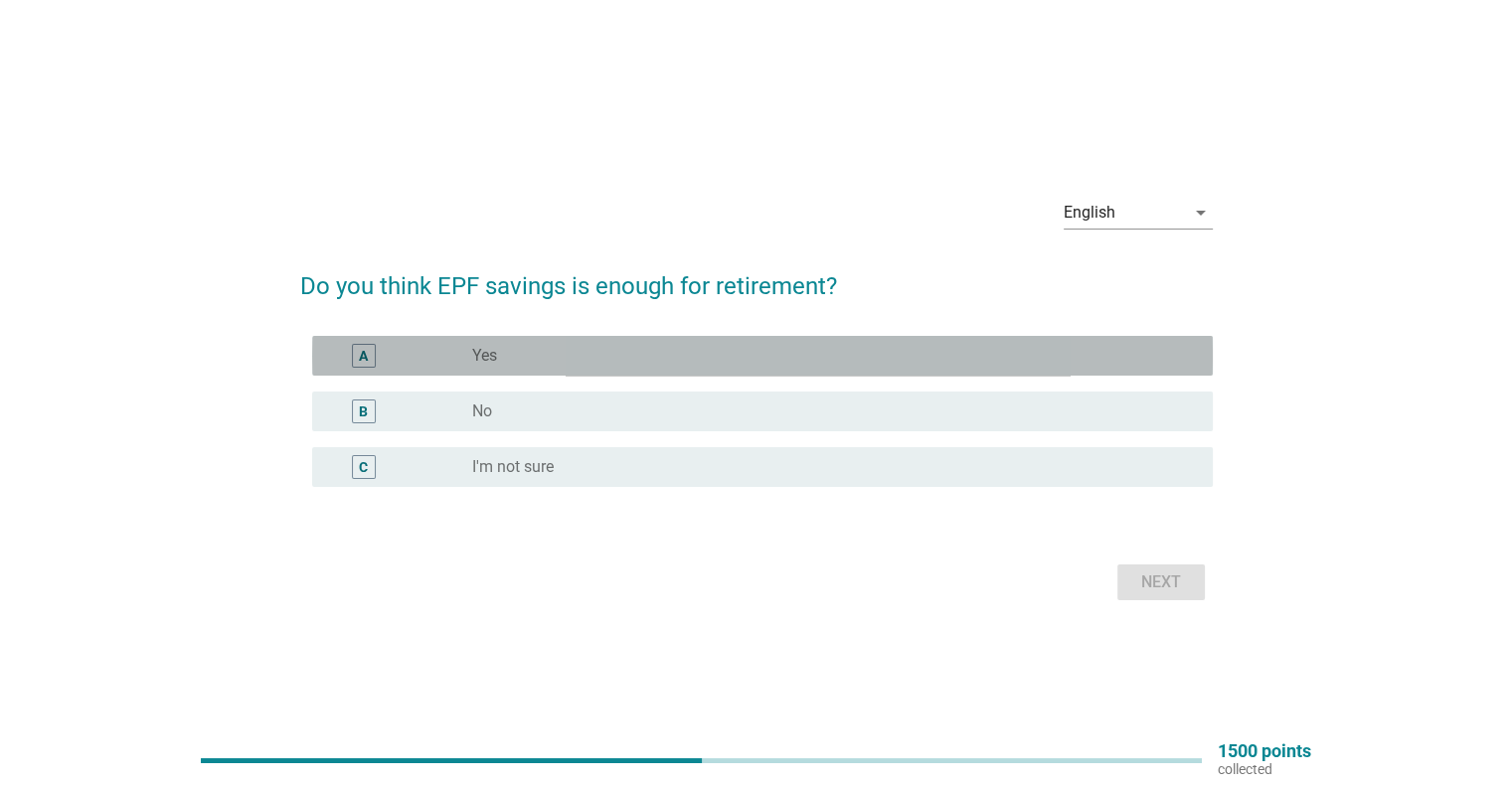 click on "radio_button_unchecked Yes" at bounding box center [826, 356] 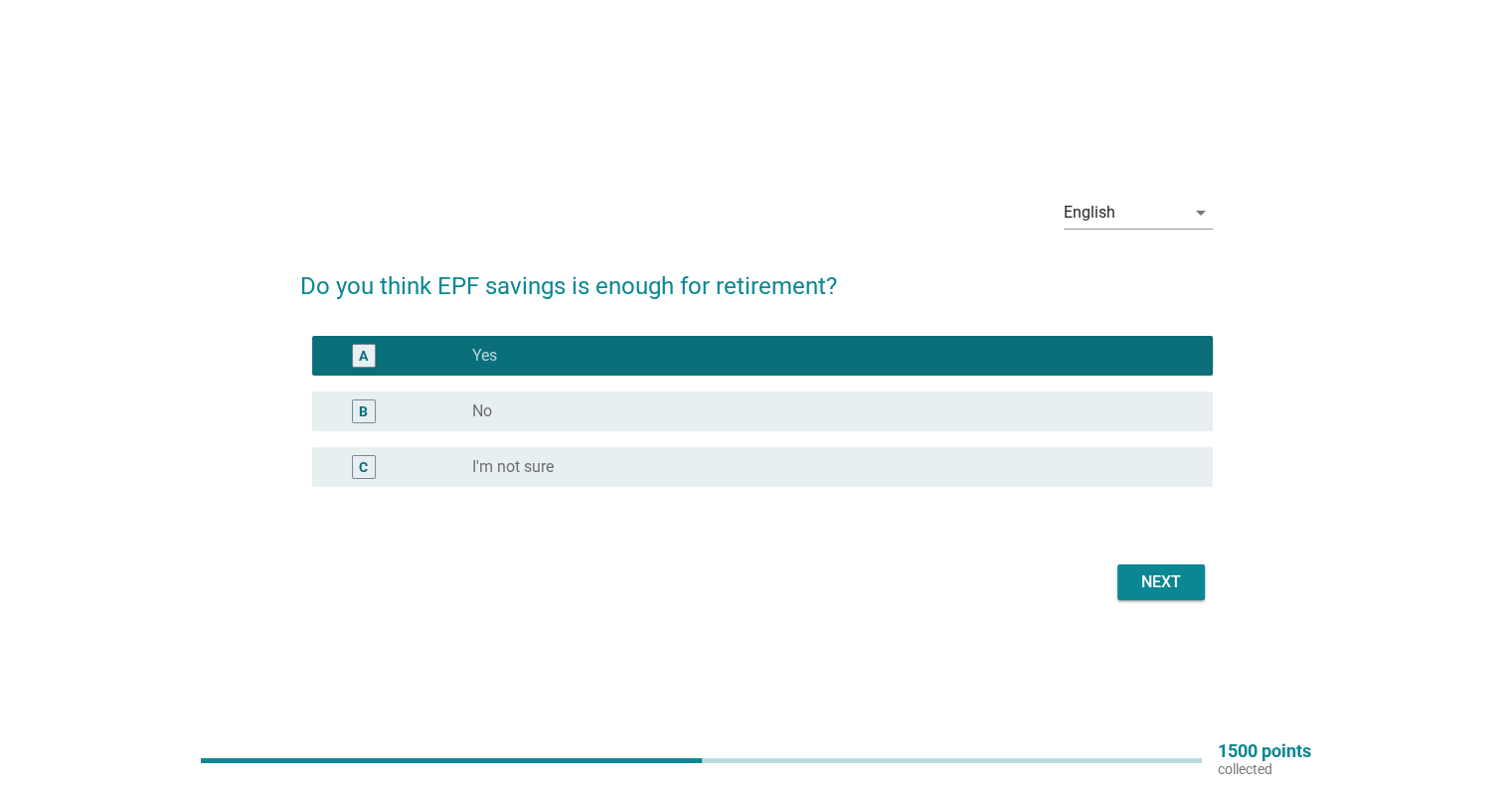 click on "Next" at bounding box center [1161, 582] 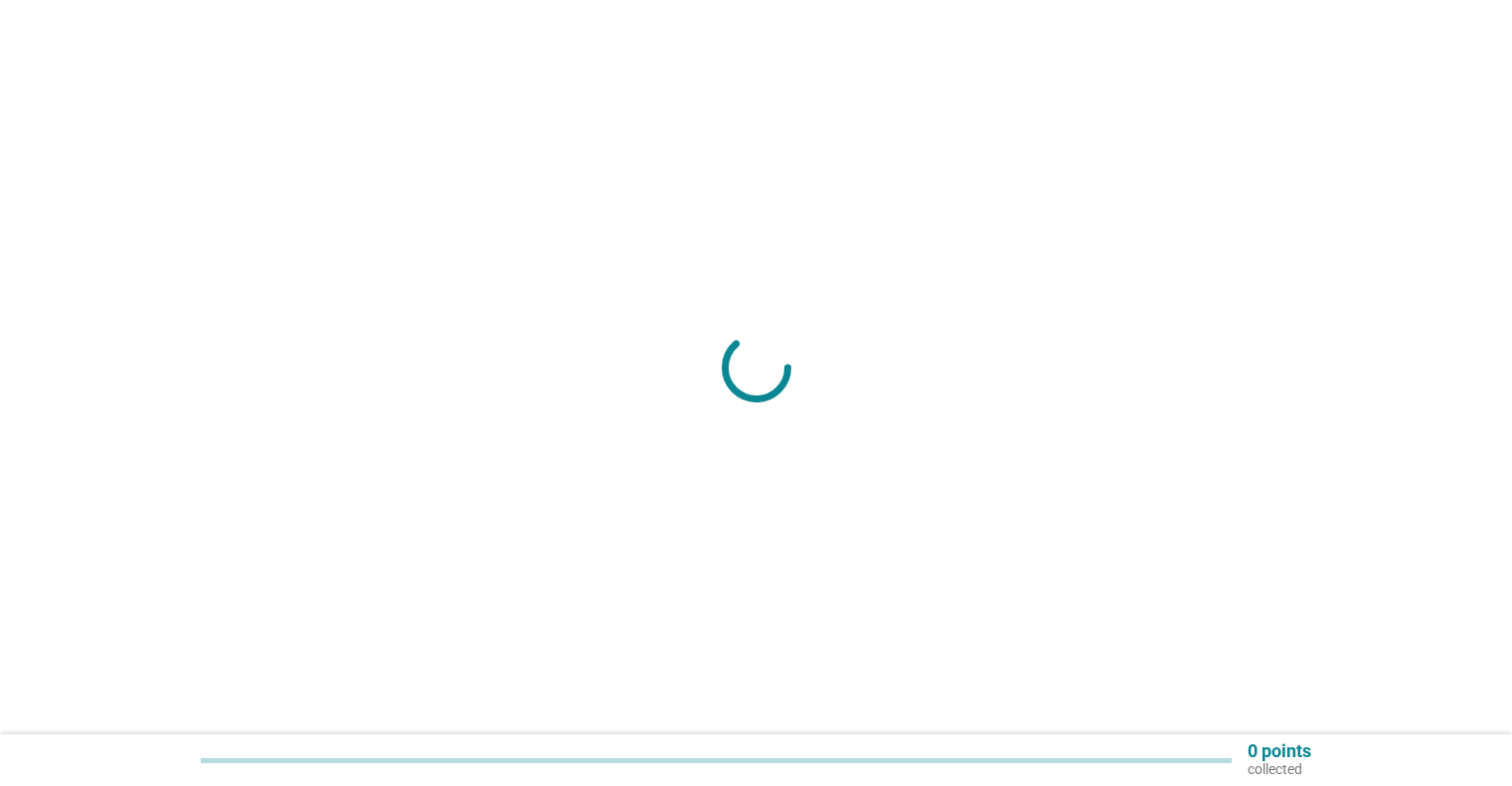 scroll, scrollTop: 0, scrollLeft: 0, axis: both 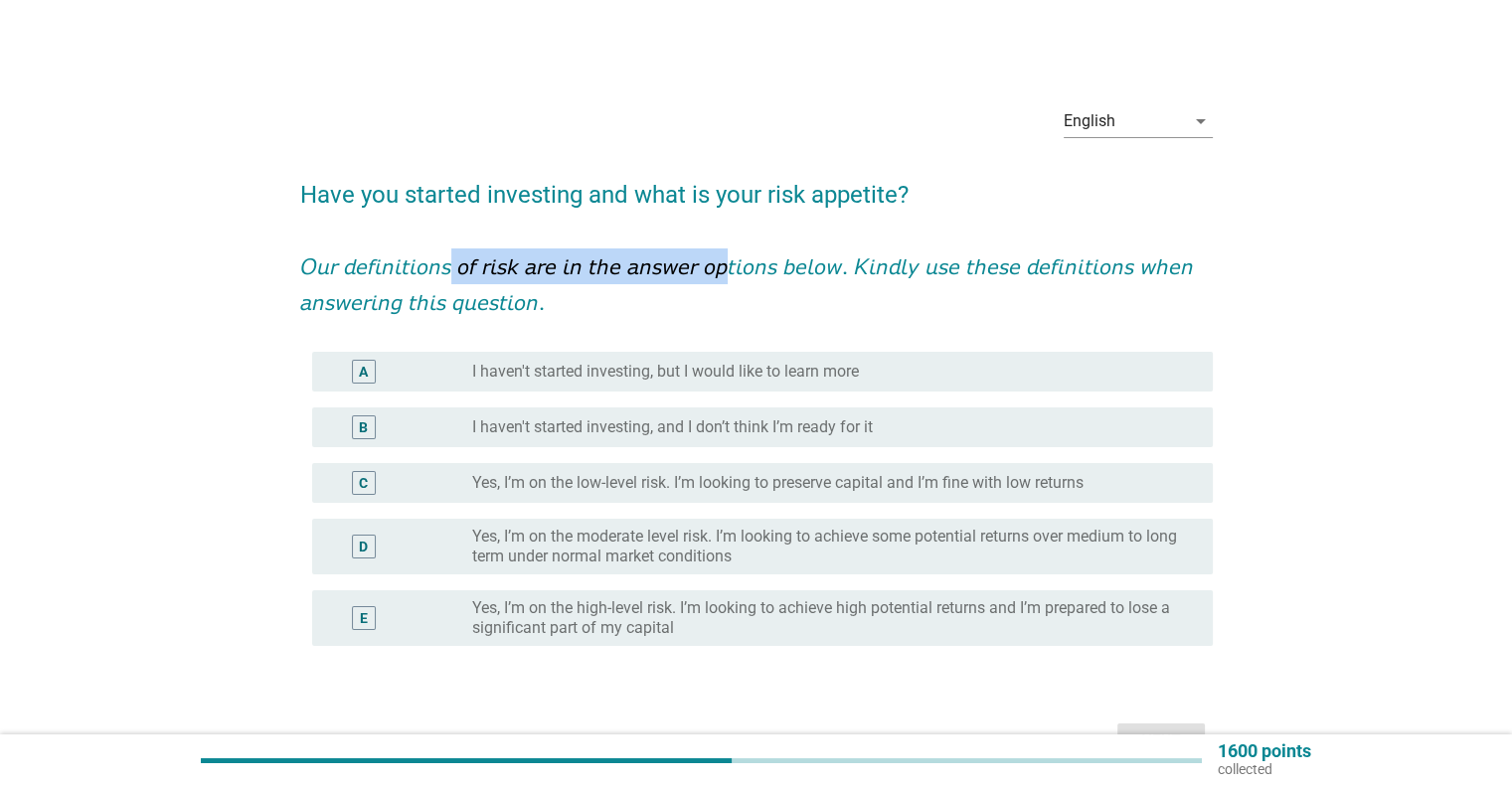 drag, startPoint x: 460, startPoint y: 254, endPoint x: 756, endPoint y: 267, distance: 296.28534 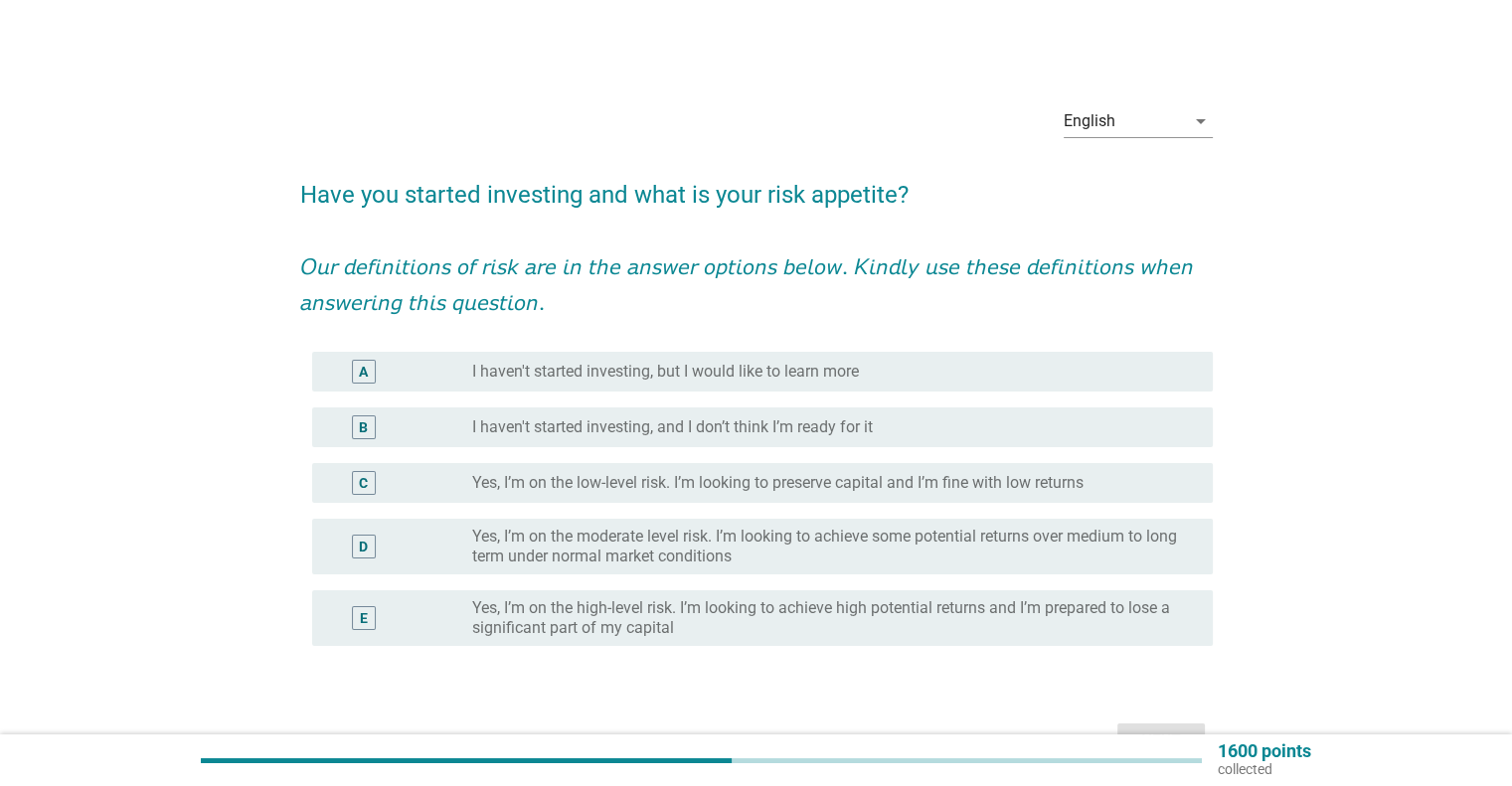 click on "Have you started investing and what is your risk appetite?
𝘖𝘶𝘳 𝘥𝘦𝘧𝘪𝘯𝘪𝘵𝘪𝘰𝘯𝘴 𝘰𝘧 𝘳𝘪𝘴𝘬 𝘢𝘳𝘦 𝘪𝘯 𝘵𝘩𝘦 𝘢𝘯𝘴𝘸𝘦𝘳 𝘰𝘱𝘵𝘪𝘰𝘯𝘴 𝘣𝘦𝘭𝘰𝘸. 𝘒𝘪𝘯𝘥𝘭𝘺 𝘶𝘴𝘦 𝘵𝘩𝘦𝘴𝘦 𝘥𝘦𝘧𝘪𝘯𝘪𝘵𝘪𝘰𝘯𝘴 𝘸𝘩𝘦𝘯 𝘢𝘯𝘴𝘸𝘦𝘳𝘪𝘯𝘨 𝘵𝘩𝘪𝘴 𝘲𝘶𝘦𝘴𝘵𝘪𝘰𝘯." at bounding box center [756, 238] 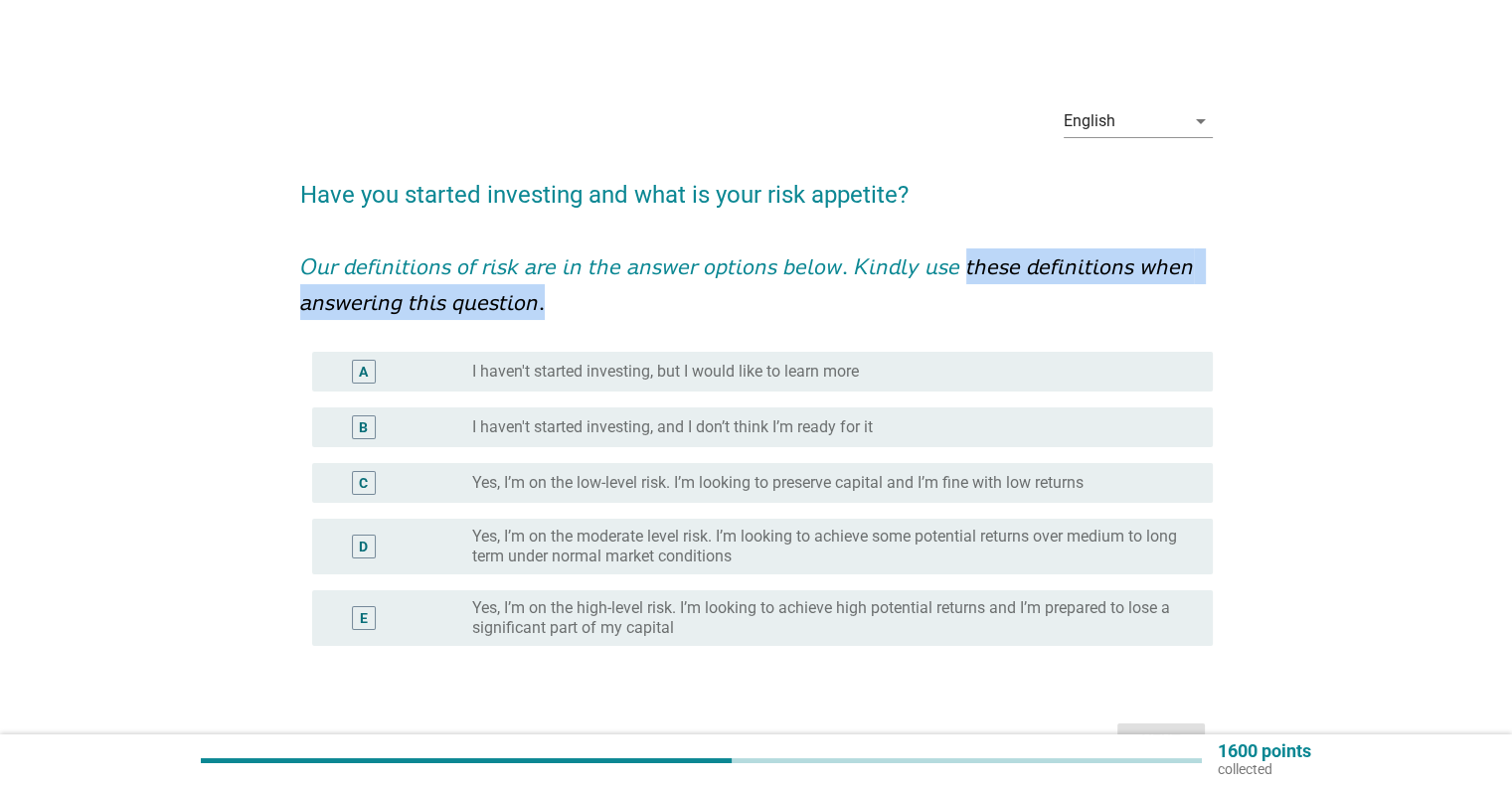 drag, startPoint x: 1012, startPoint y: 269, endPoint x: 1141, endPoint y: 292, distance: 131.03435 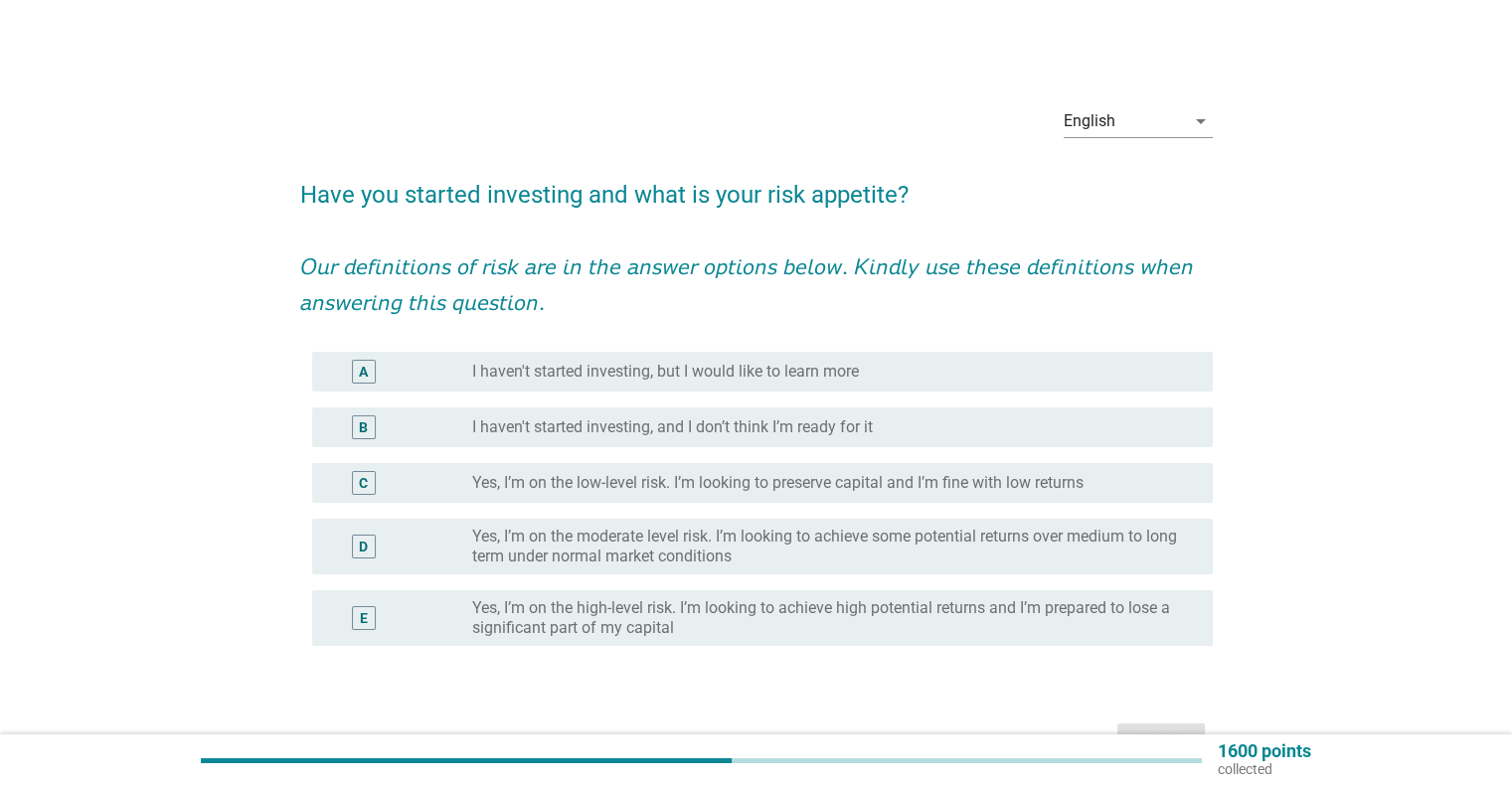 click on "A     radio_button_unchecked I haven't started investing, but I would like to learn more" at bounding box center (756, 372) 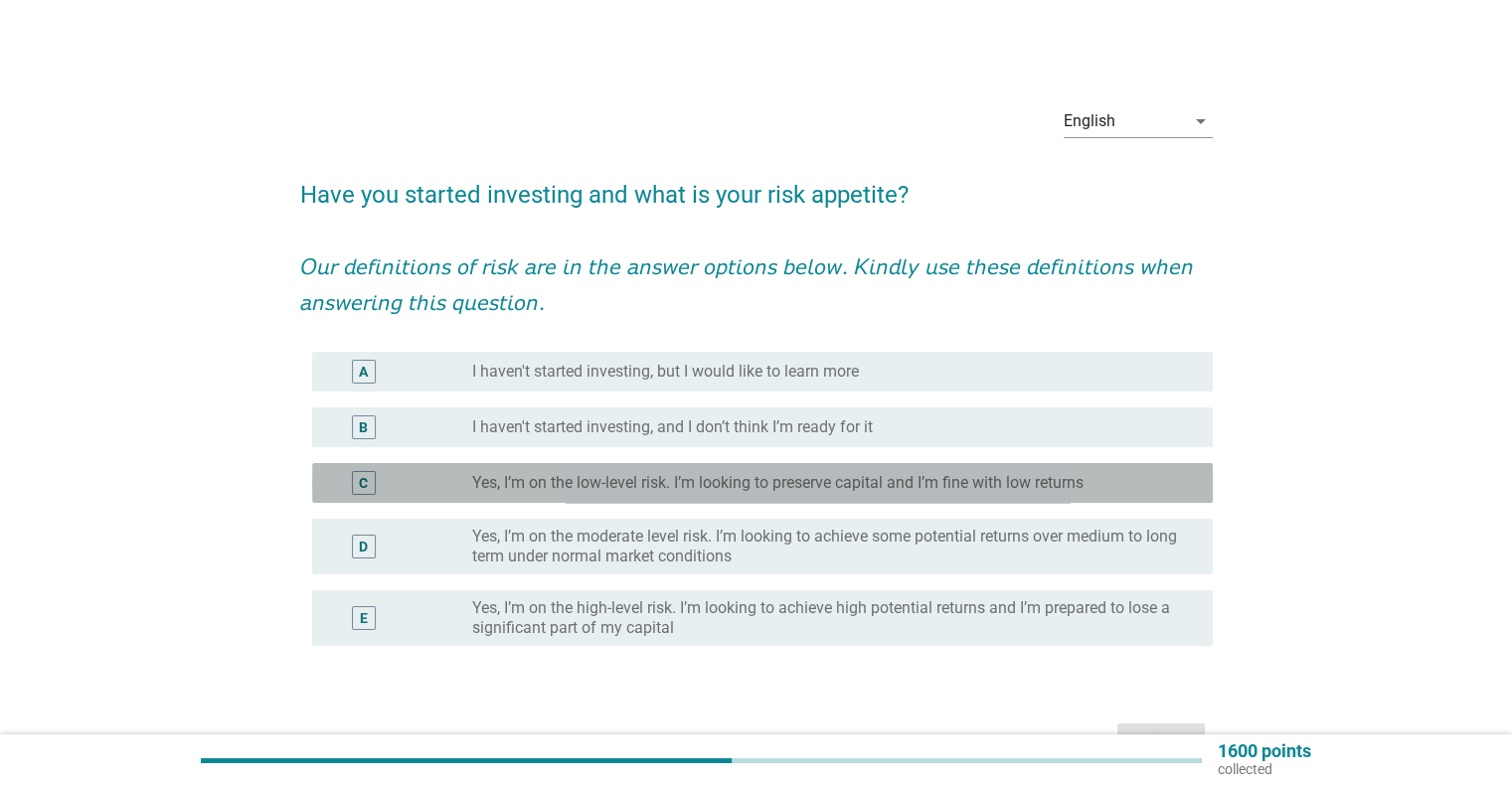 click on "Yes, I’m on the low-level risk. I’m looking to preserve capital and I’m fine with low returns" at bounding box center (777, 483) 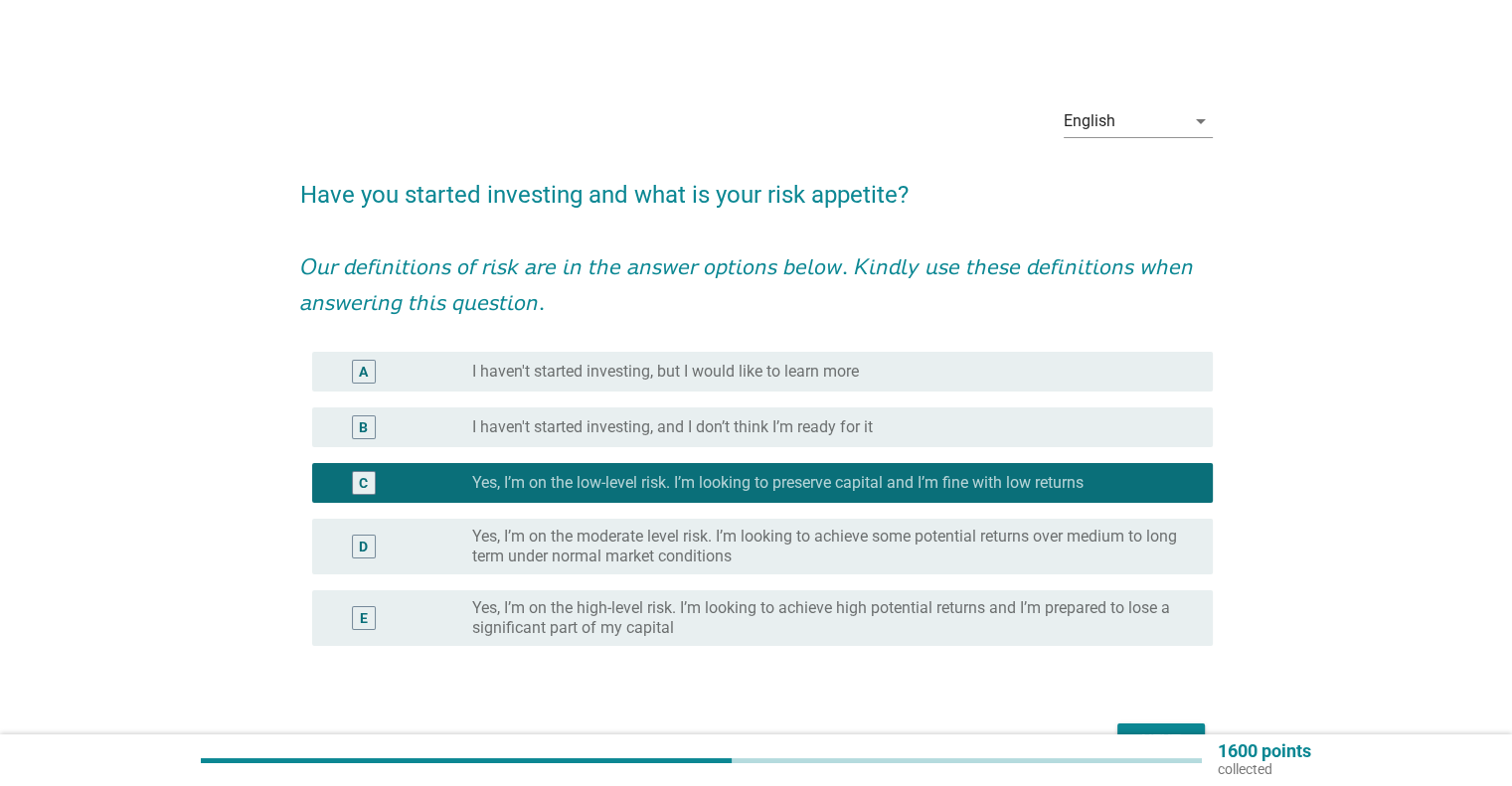 scroll, scrollTop: 99, scrollLeft: 0, axis: vertical 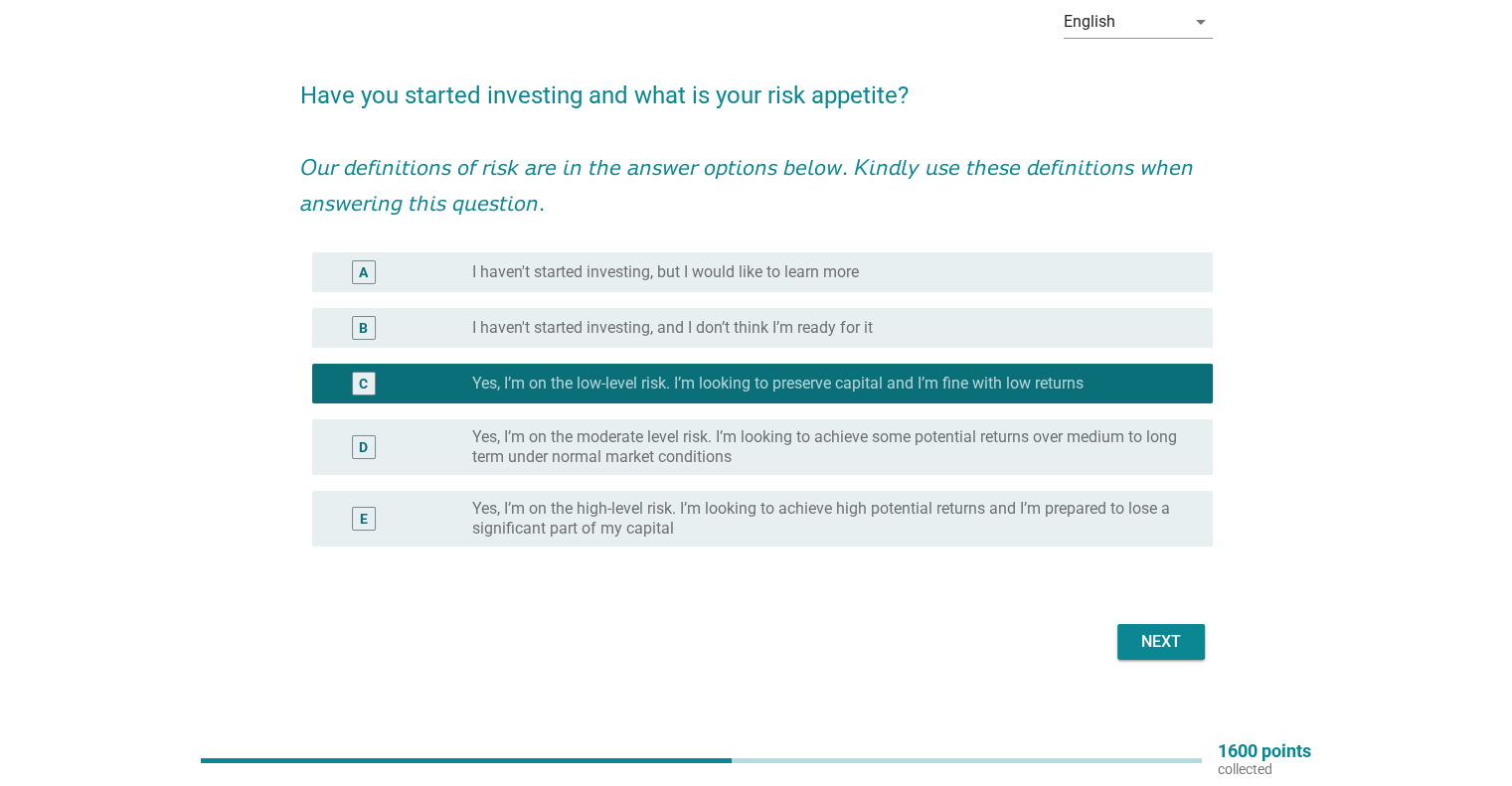 click on "Next" at bounding box center (756, 642) 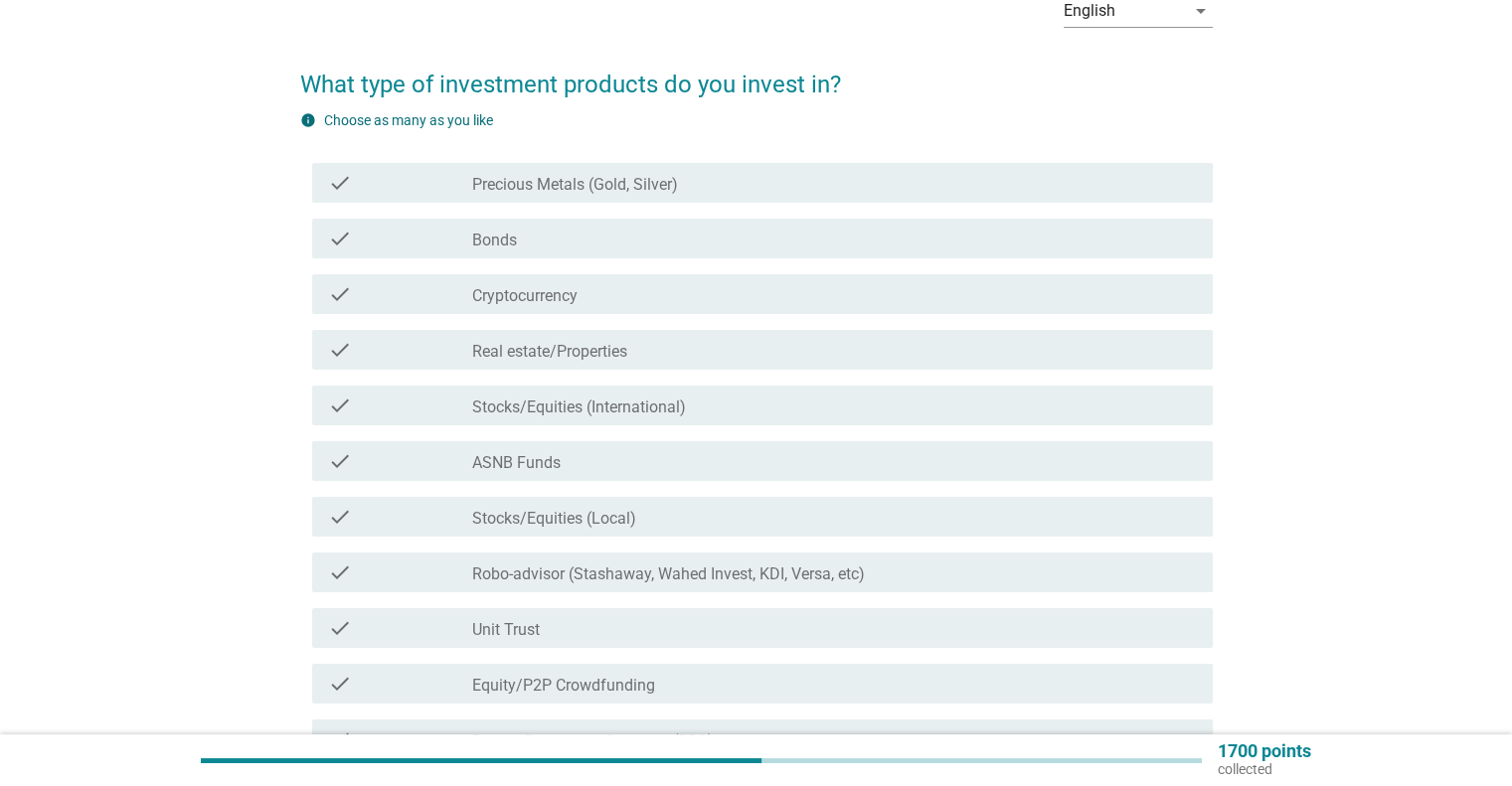 scroll, scrollTop: 0, scrollLeft: 0, axis: both 